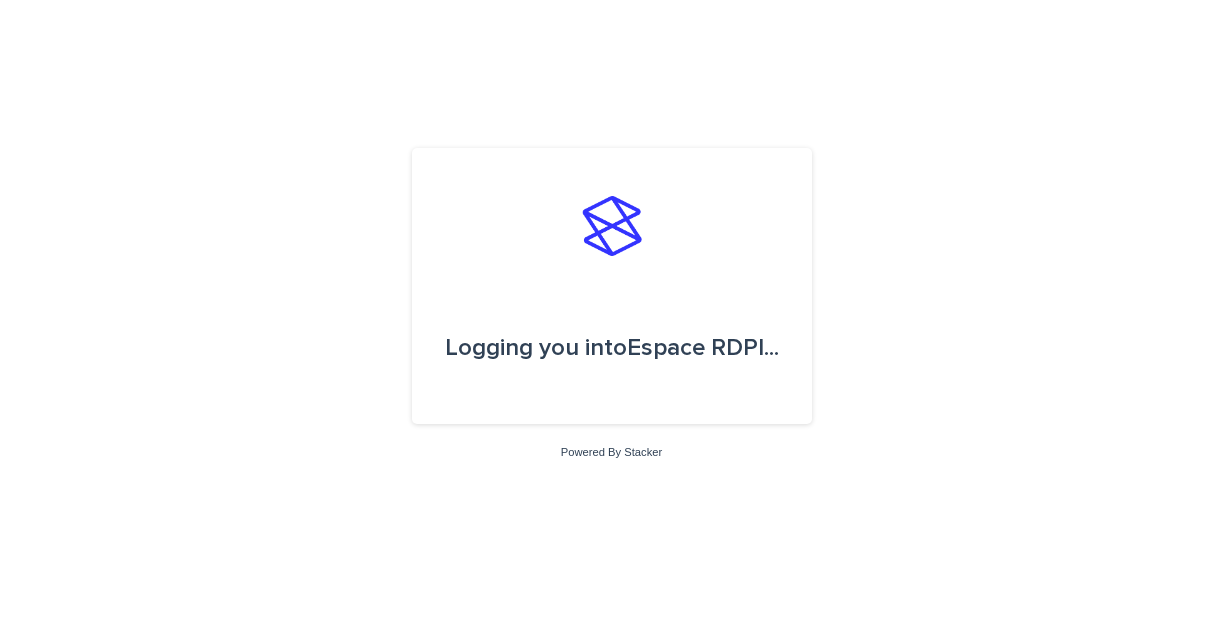 scroll, scrollTop: 0, scrollLeft: 0, axis: both 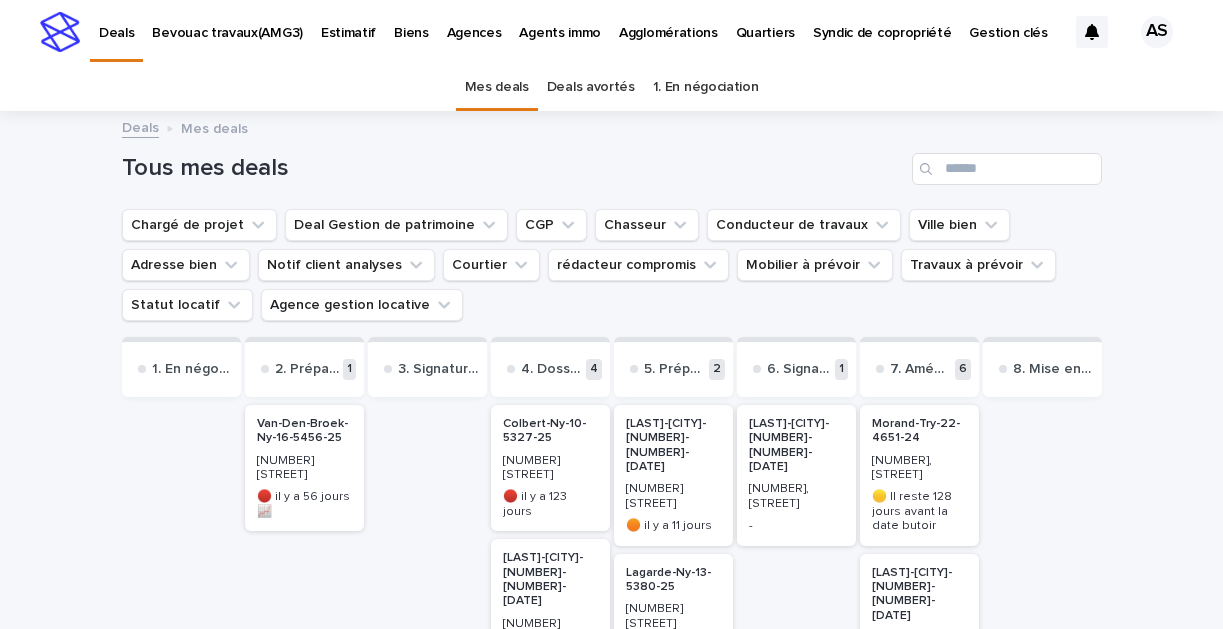 click on "[LAST]-[CITY]-[NUMBER]-[NUMBER]-[DATE]" at bounding box center [673, 446] 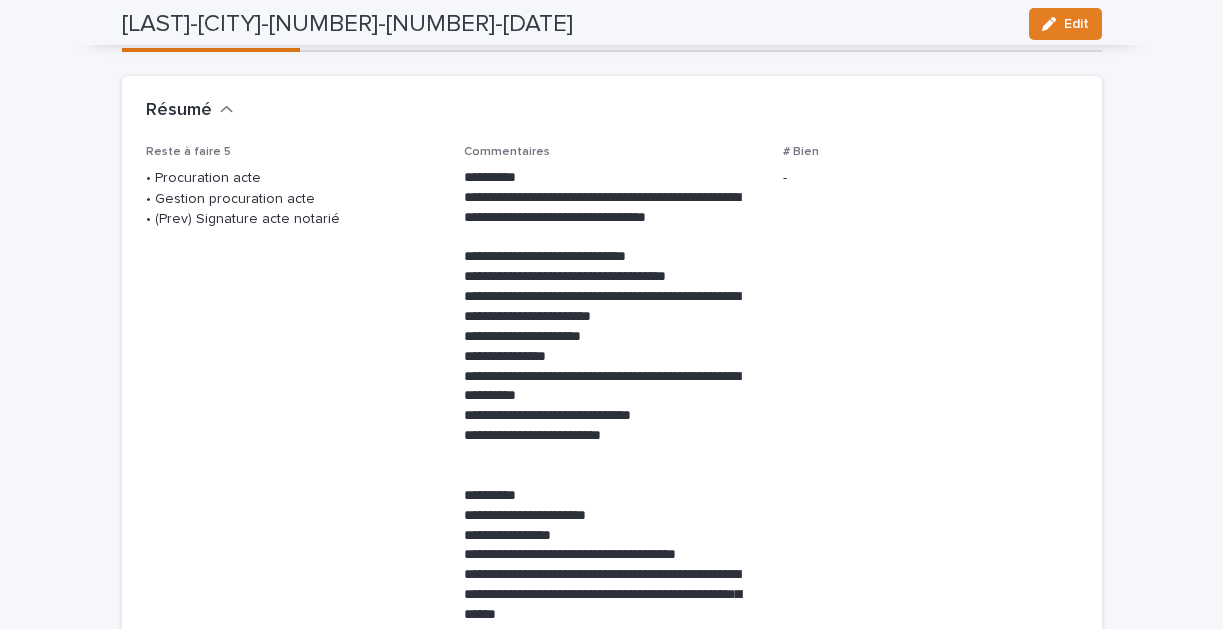 scroll, scrollTop: 72, scrollLeft: 0, axis: vertical 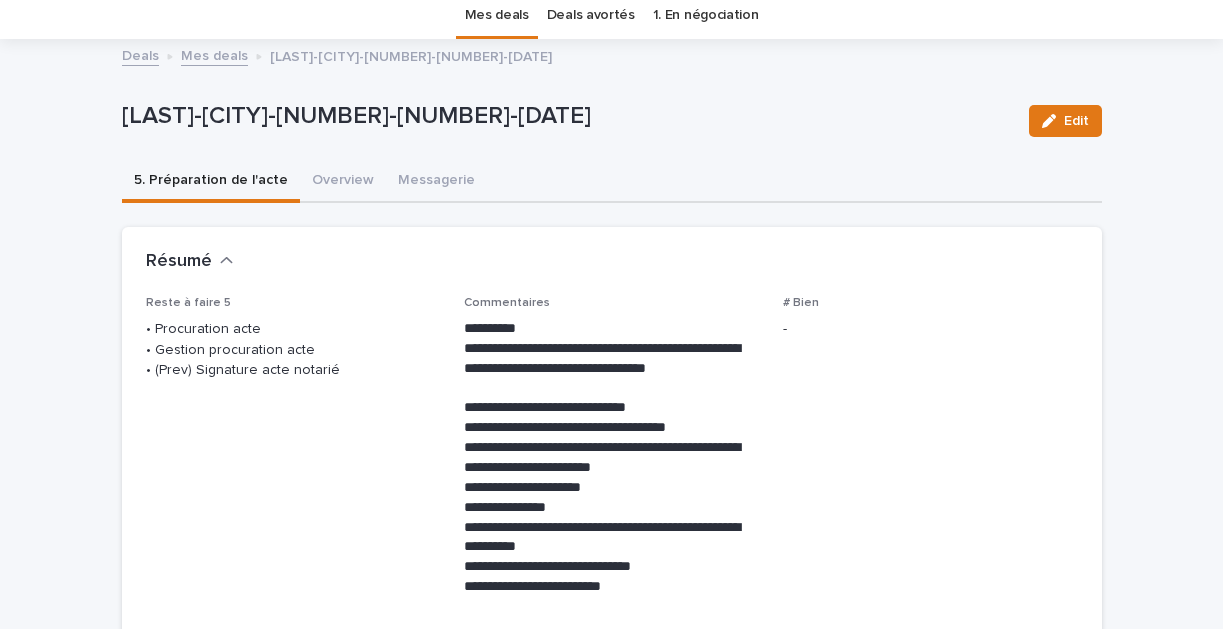 click on "Overview" at bounding box center [343, 182] 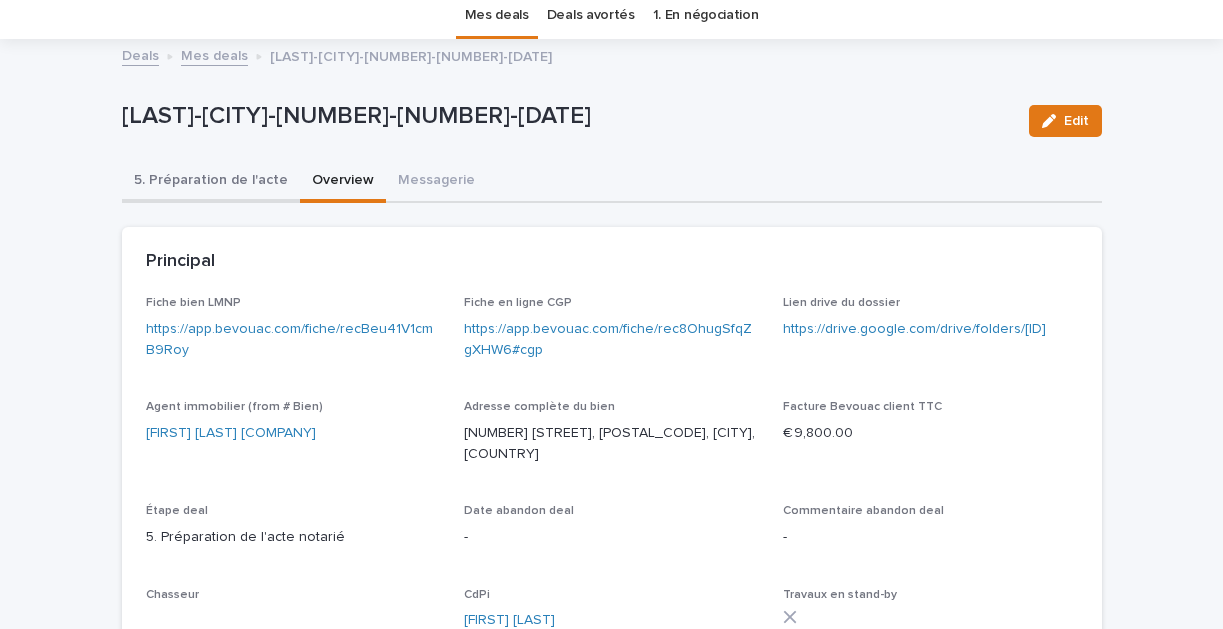 click on "5. Préparation de l'acte" at bounding box center [211, 182] 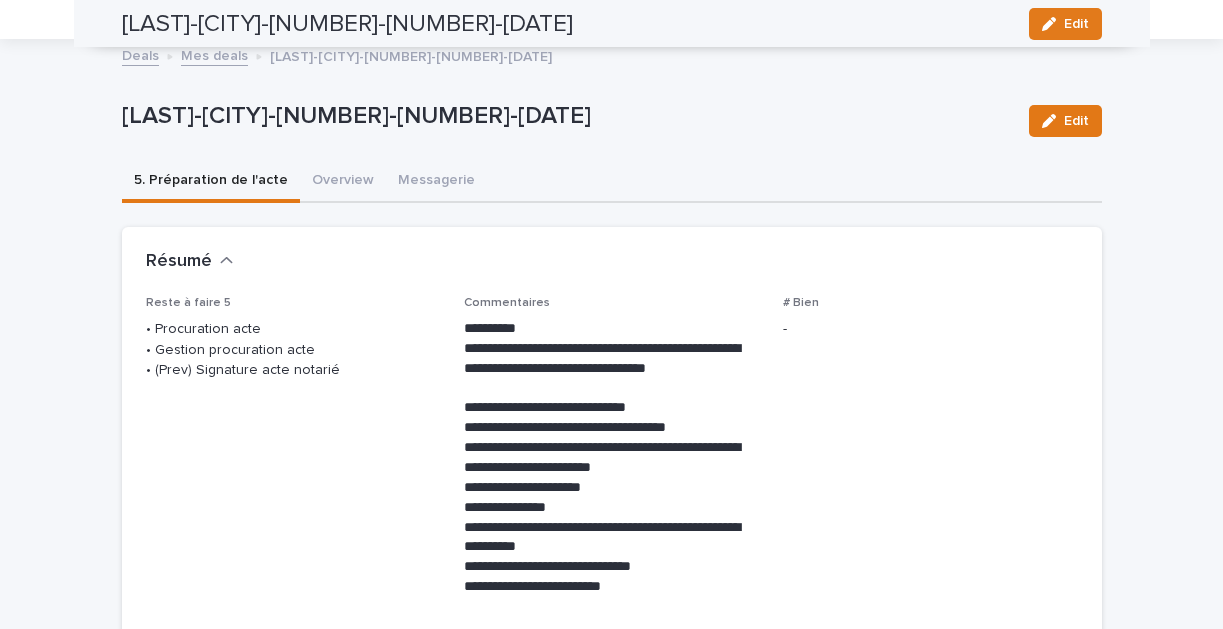 scroll, scrollTop: 0, scrollLeft: 0, axis: both 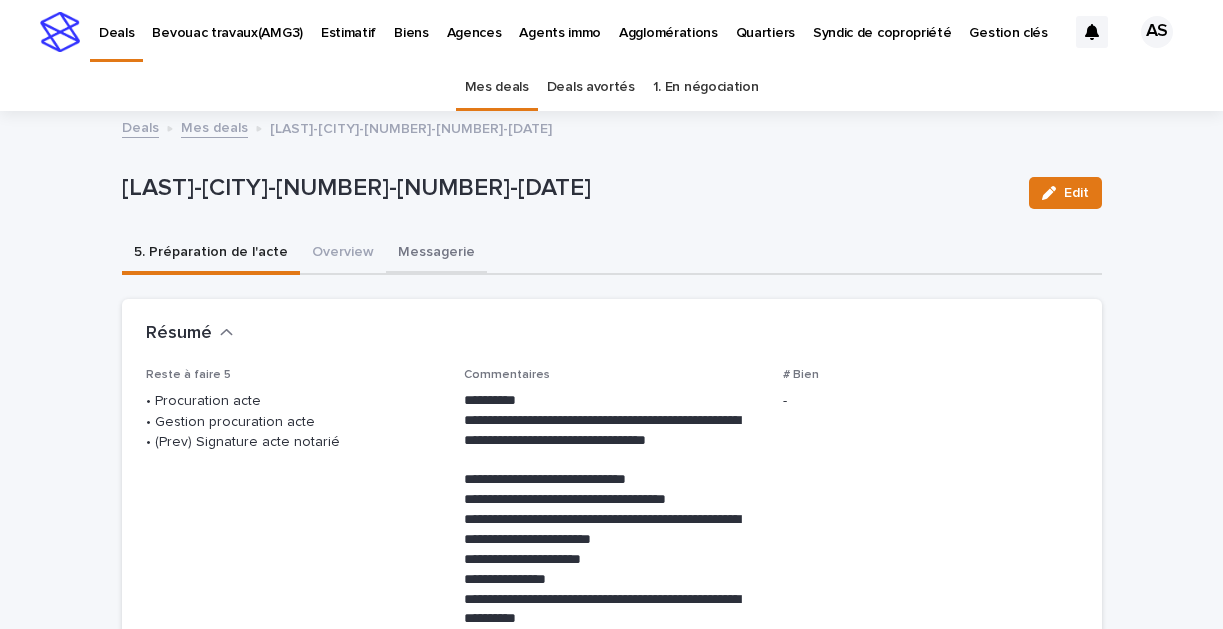 click on "Messagerie" at bounding box center [436, 254] 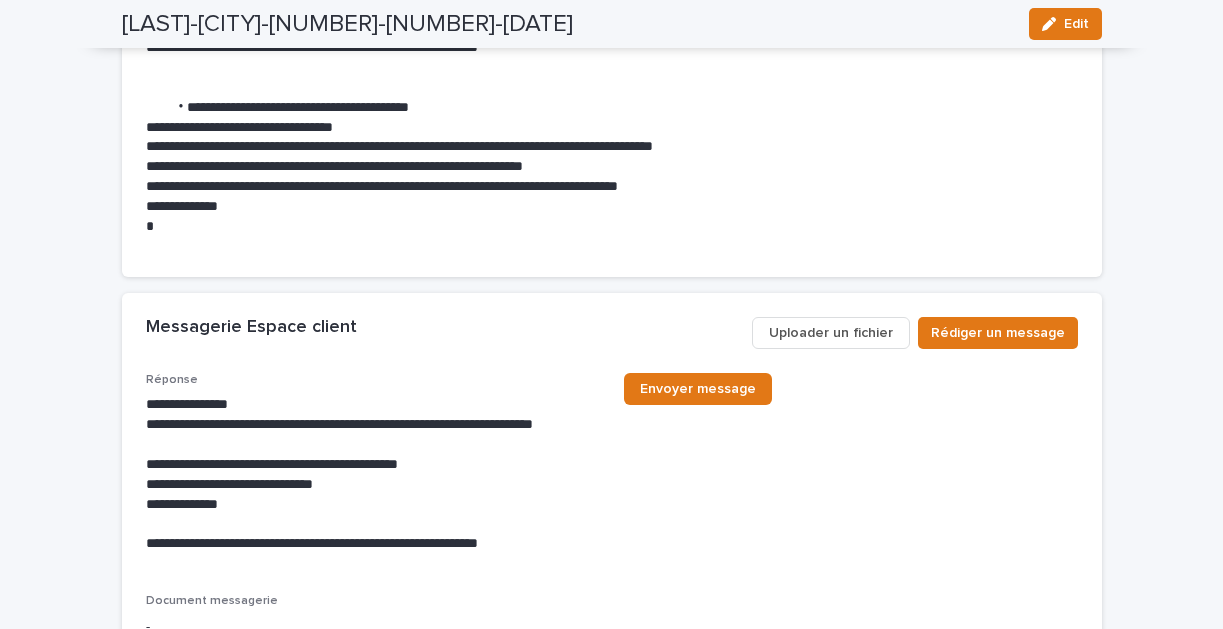 scroll, scrollTop: 6649, scrollLeft: 0, axis: vertical 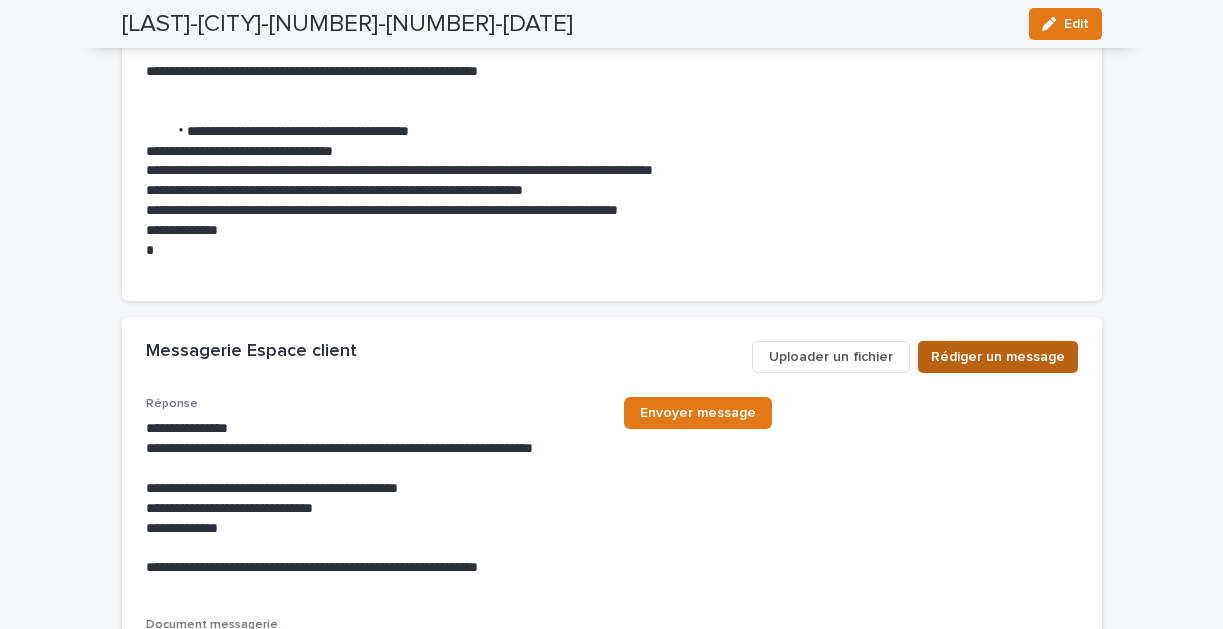 click on "Rédiger un message" at bounding box center (998, 357) 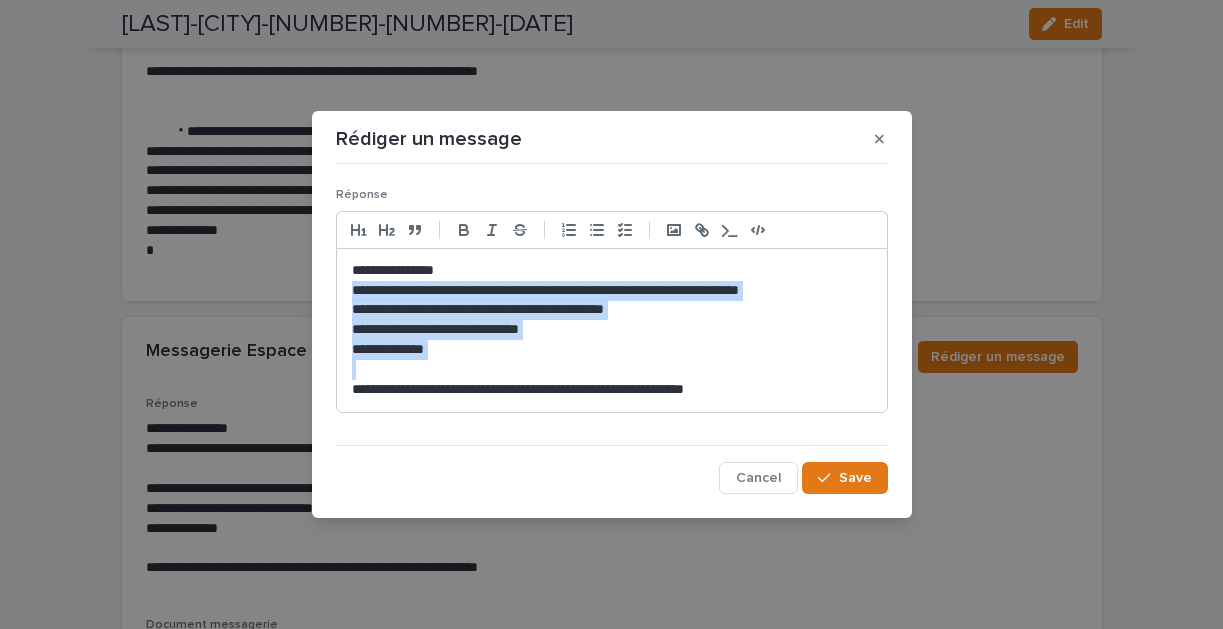 drag, startPoint x: 347, startPoint y: 289, endPoint x: 785, endPoint y: 365, distance: 444.5447 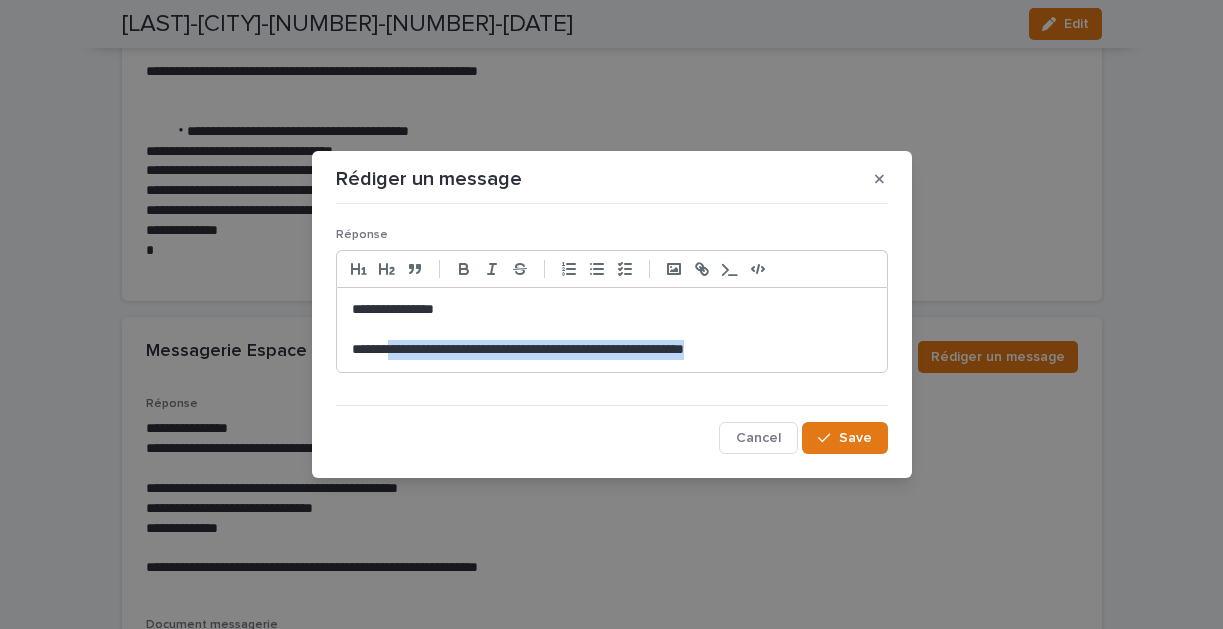 drag, startPoint x: 763, startPoint y: 355, endPoint x: 397, endPoint y: 349, distance: 366.04916 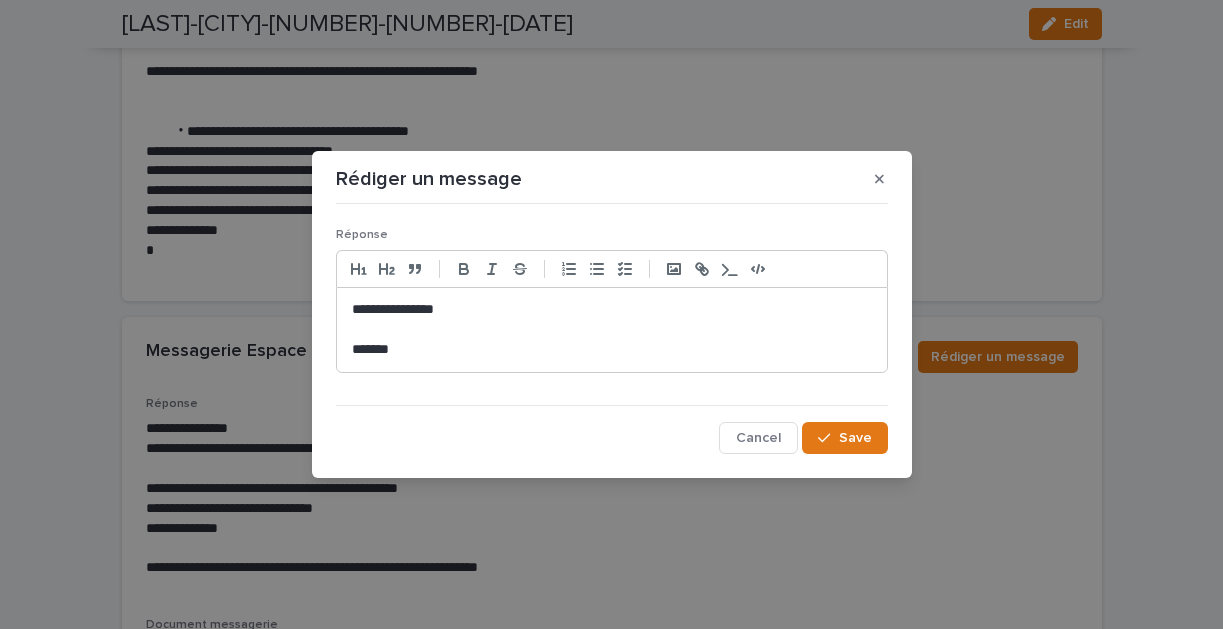 type 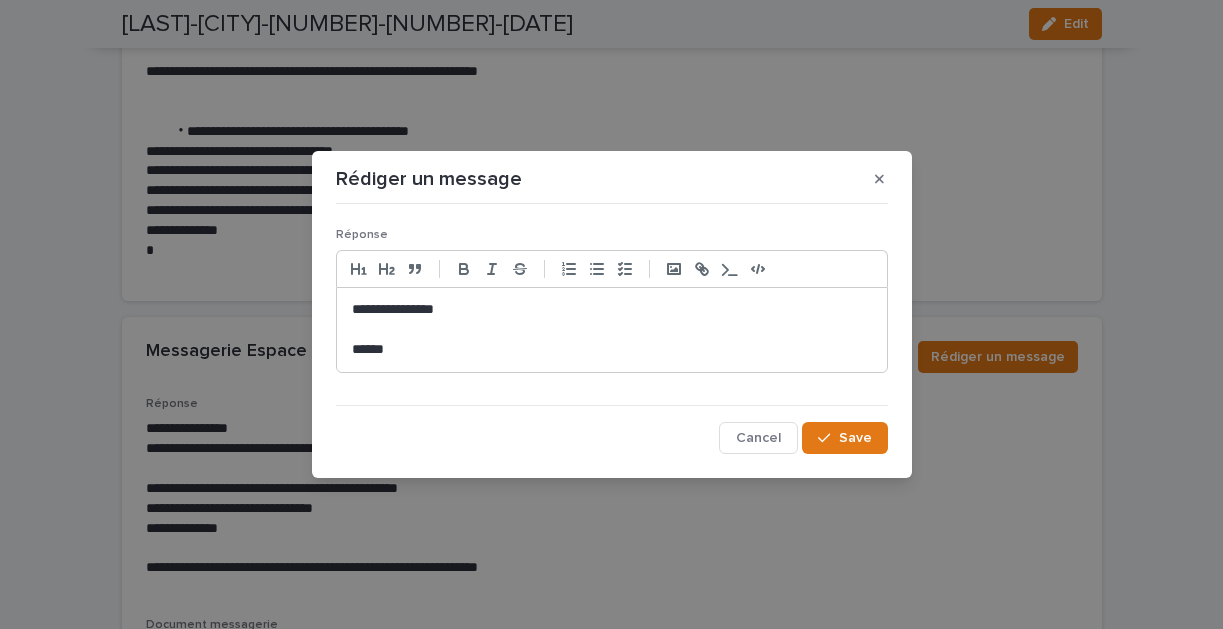click at bounding box center [612, 330] 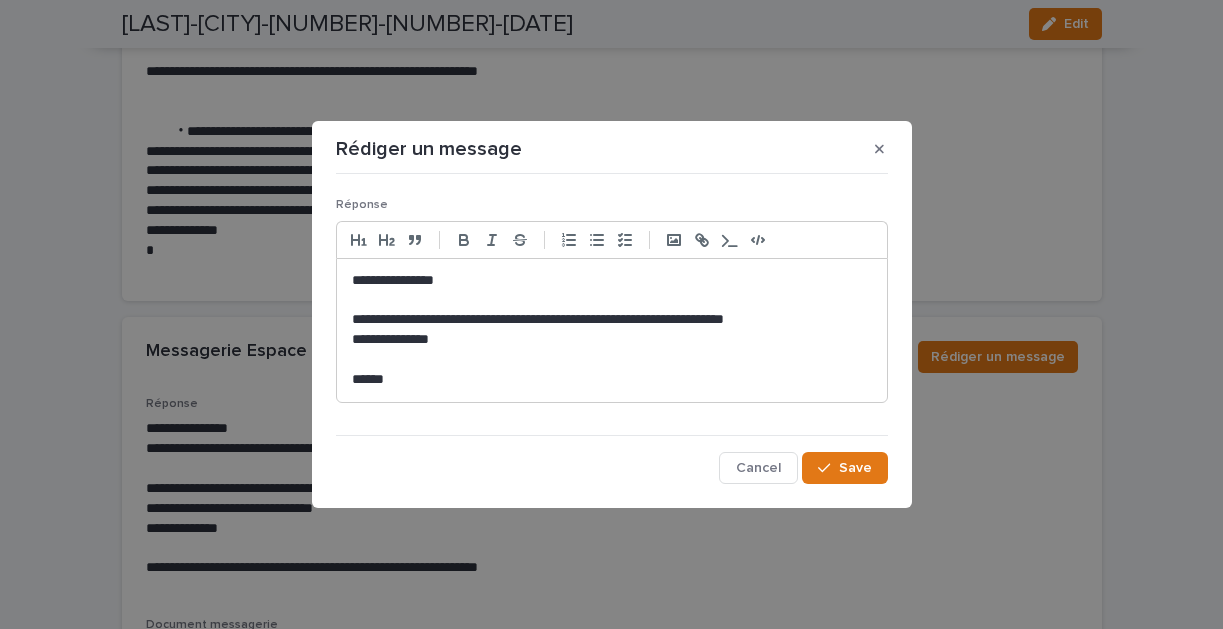 drag, startPoint x: 649, startPoint y: 149, endPoint x: 649, endPoint y: 194, distance: 45 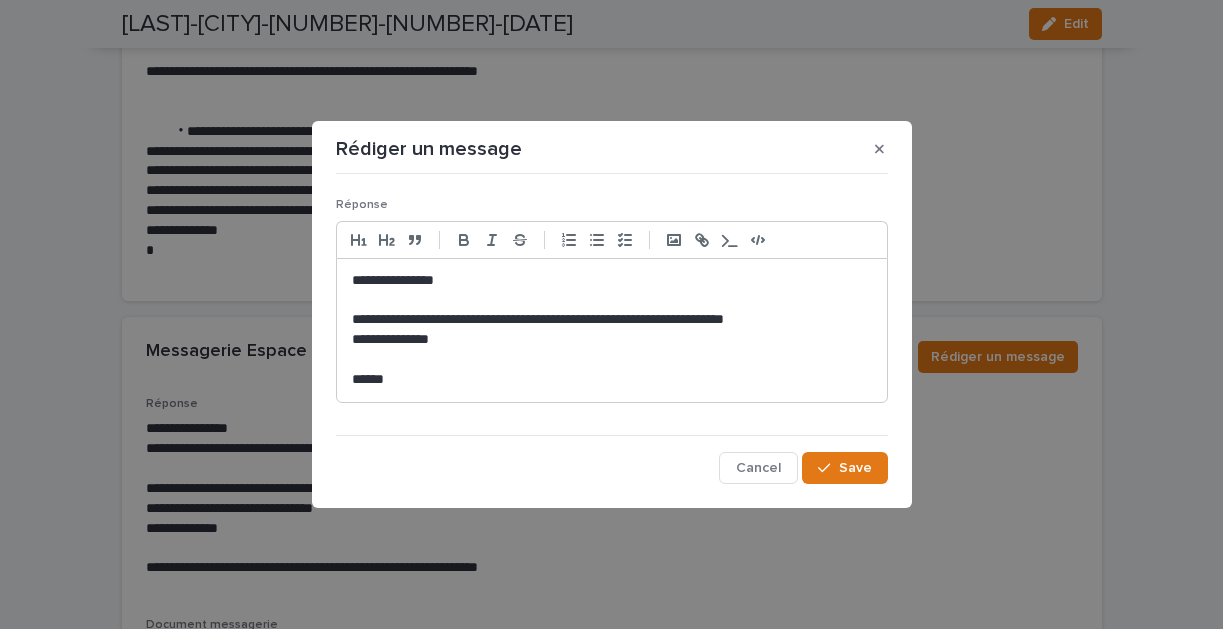 click on "**********" at bounding box center (612, 314) 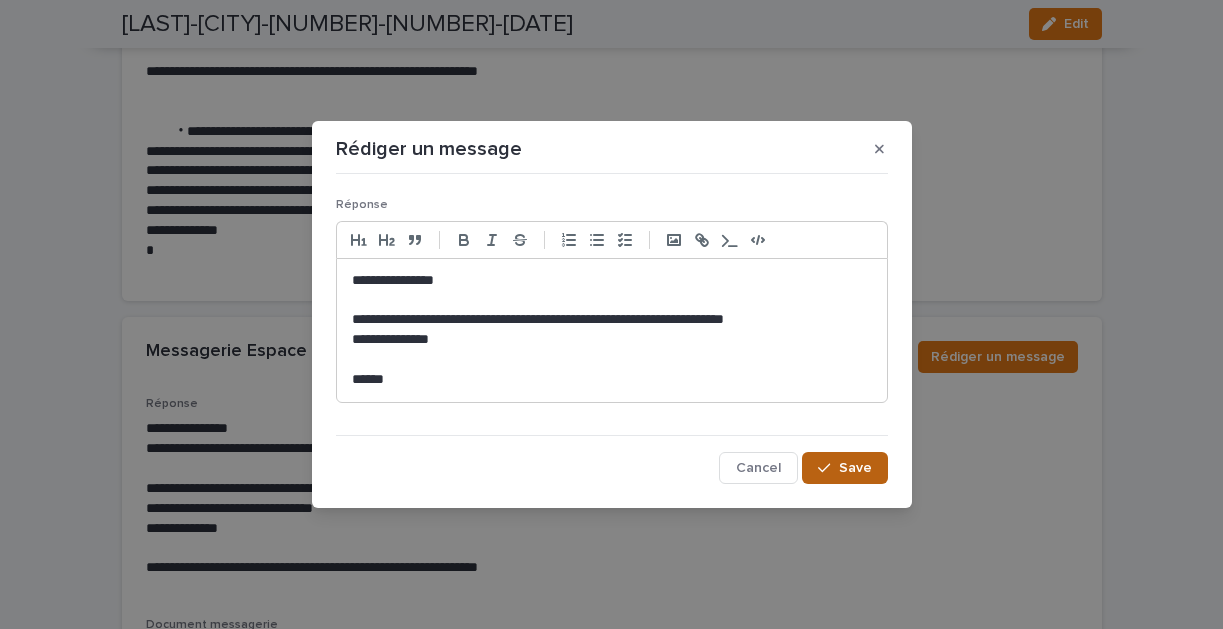 click at bounding box center [828, 468] 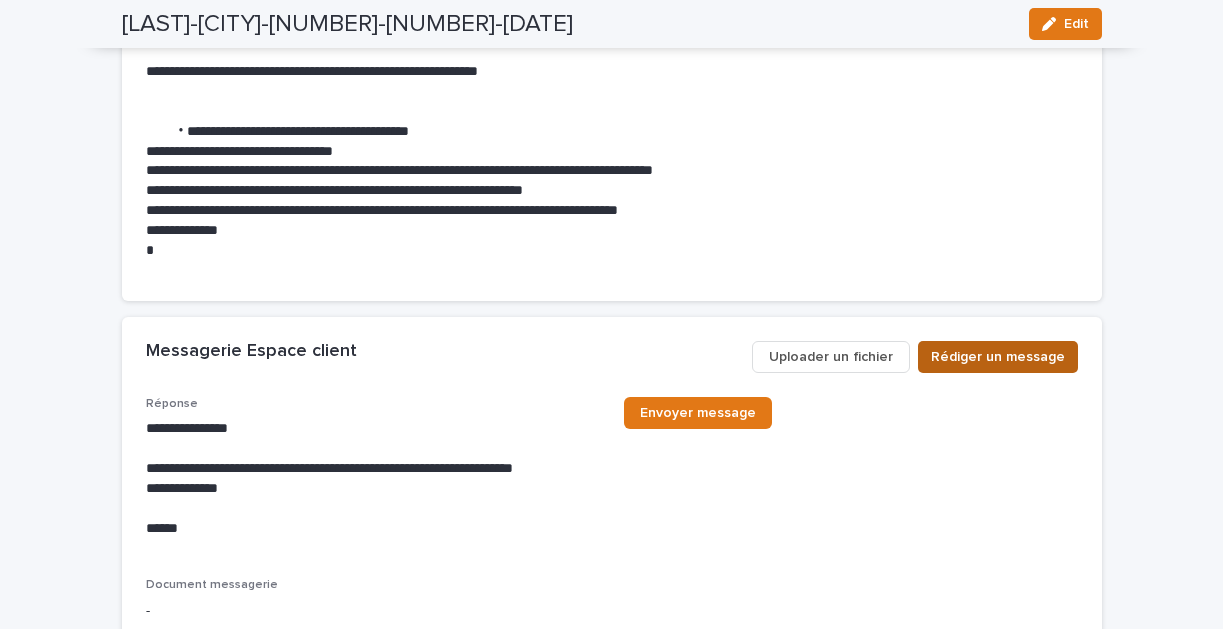 click on "Rédiger un message" at bounding box center (998, 357) 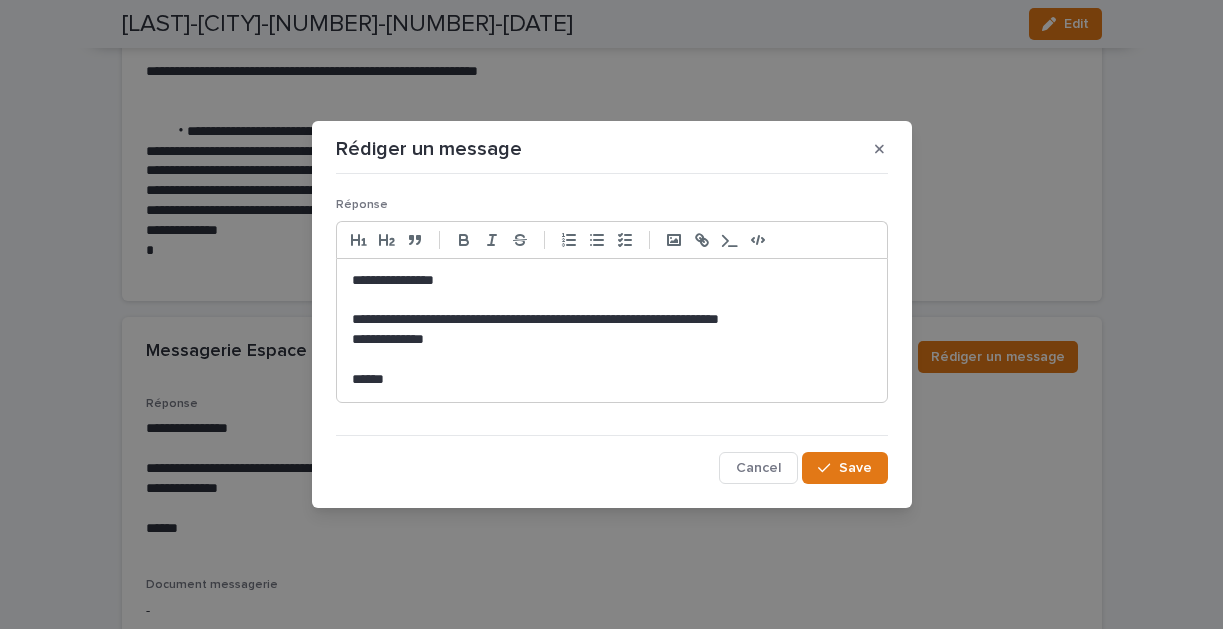 click on "**********" at bounding box center [612, 340] 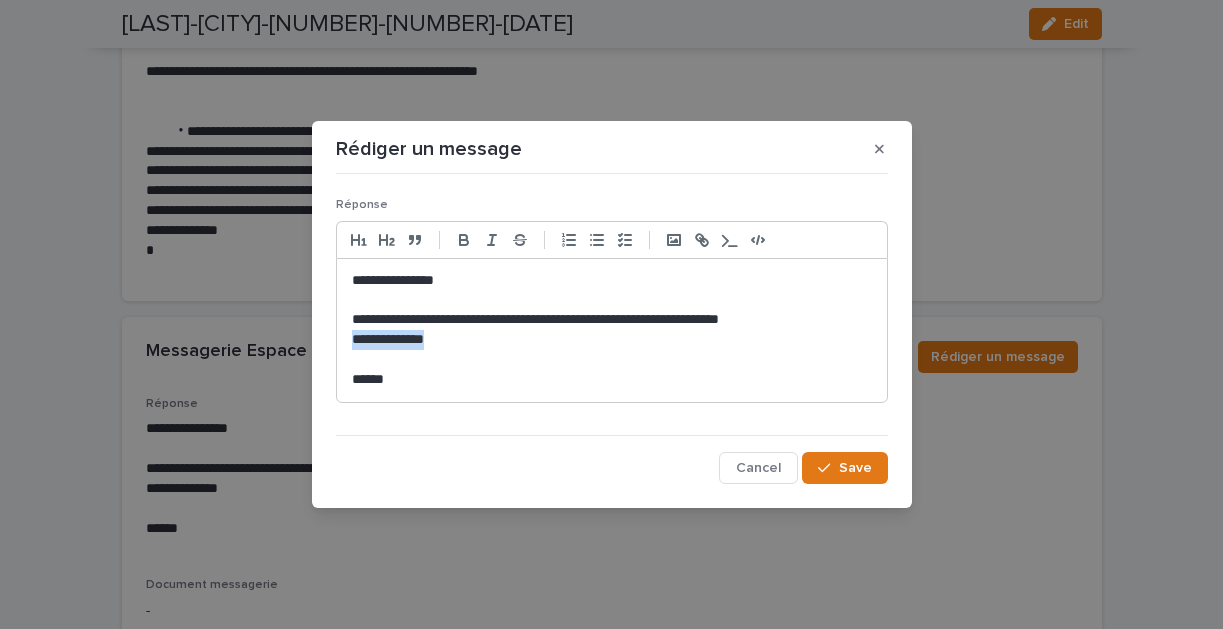 drag, startPoint x: 536, startPoint y: 348, endPoint x: 342, endPoint y: 335, distance: 194.43507 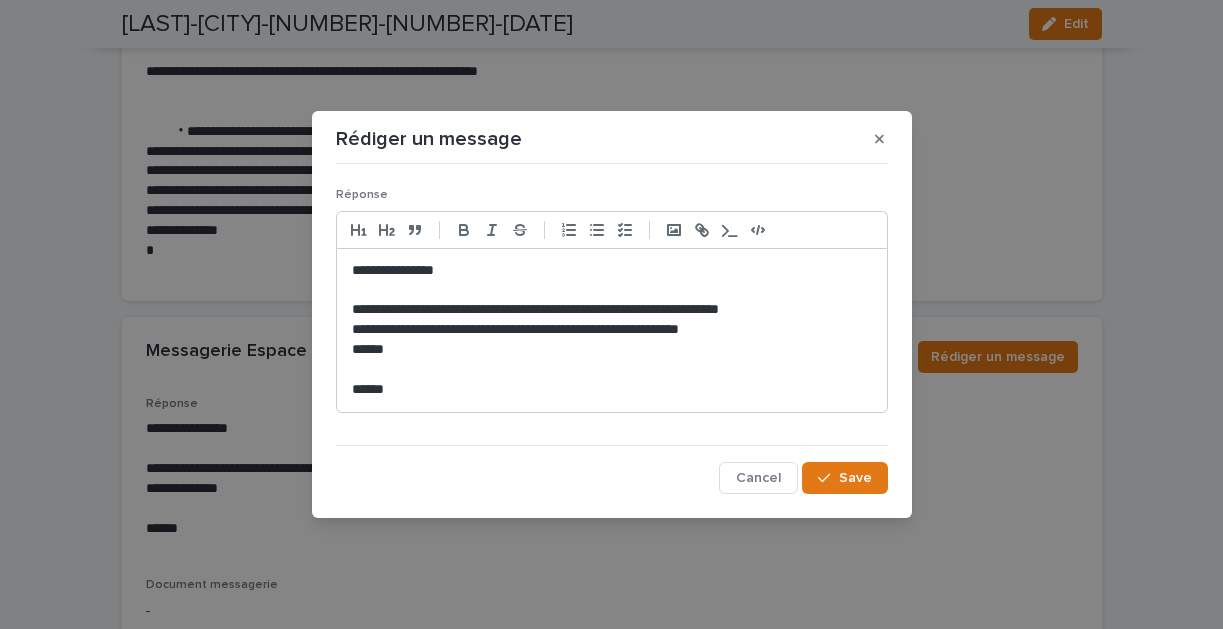 click on "**********" at bounding box center [612, 330] 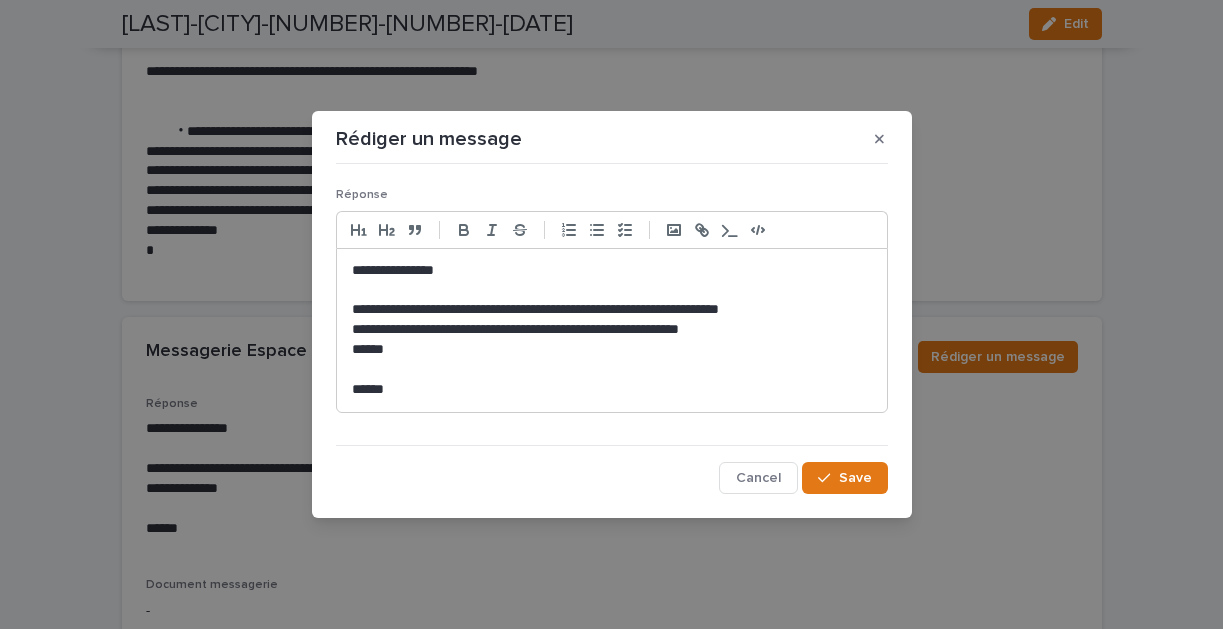 click on "*****" 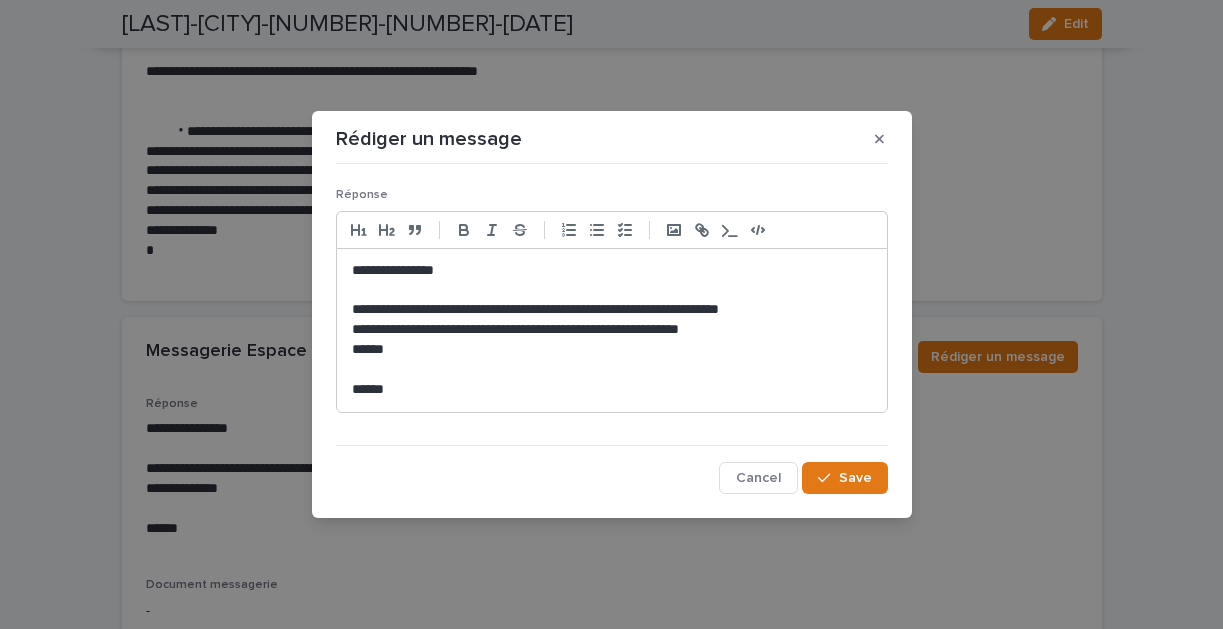 click on "**********" at bounding box center (612, 330) 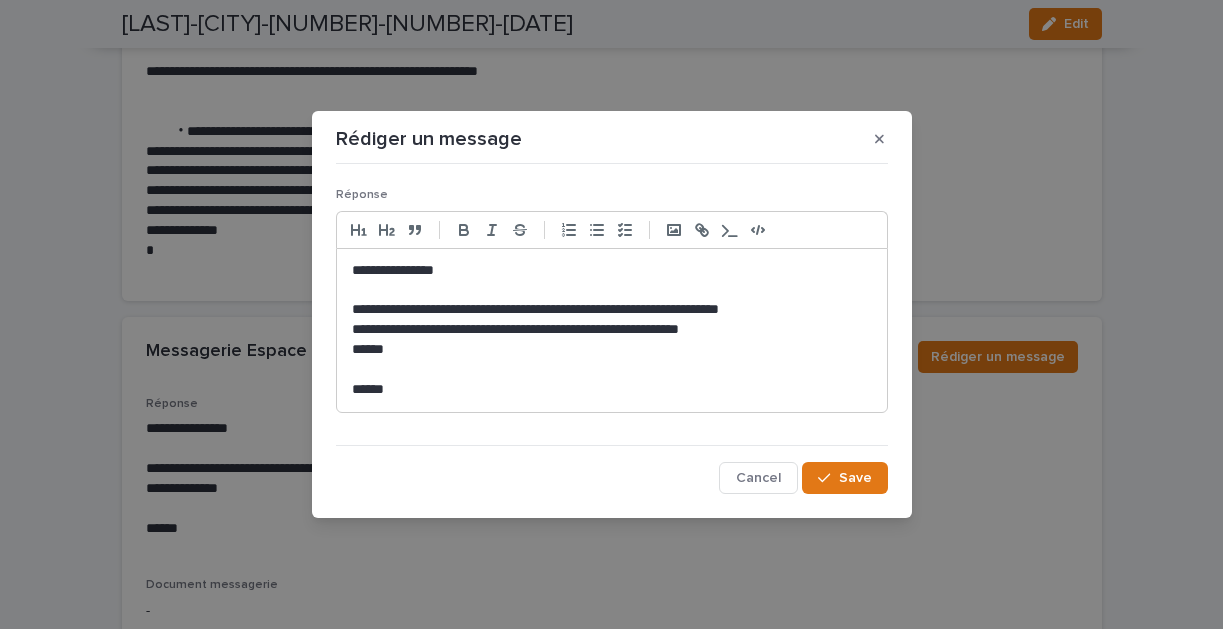 click on "********" 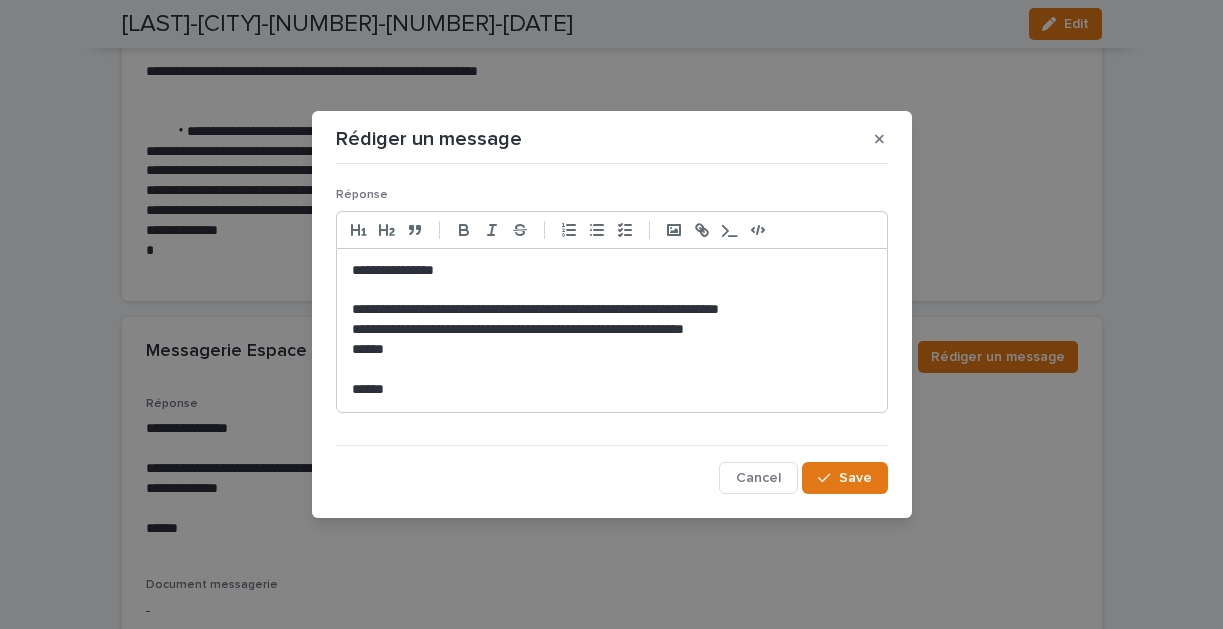 click on "**********" at bounding box center [612, 330] 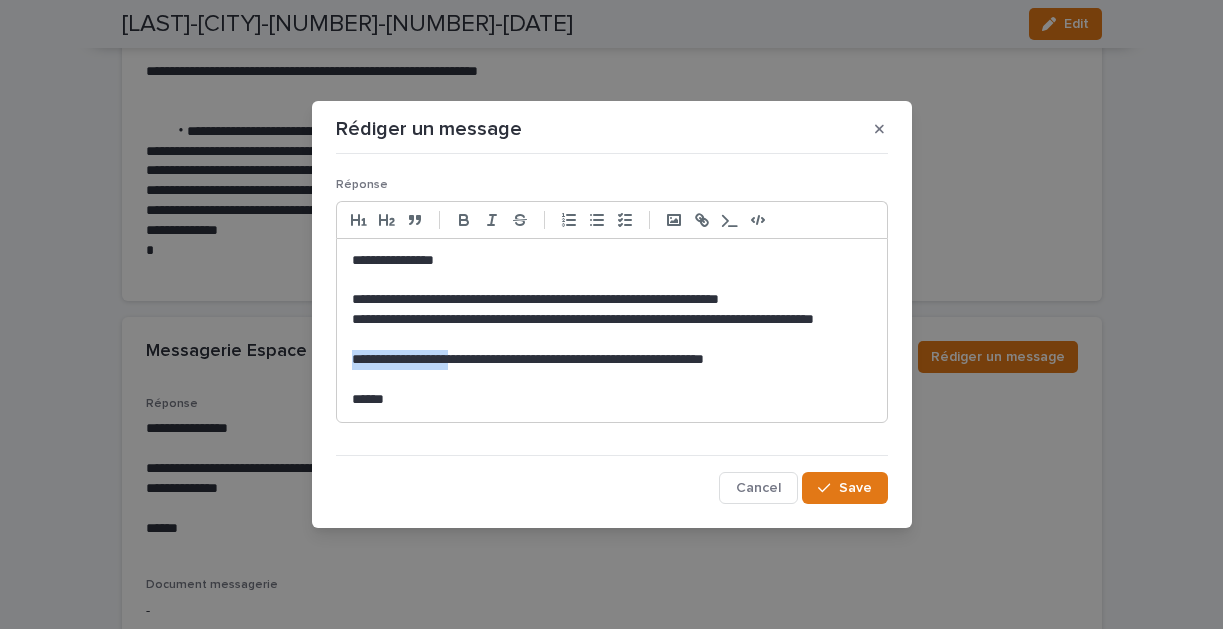 drag, startPoint x: 454, startPoint y: 360, endPoint x: 269, endPoint y: 362, distance: 185.0108 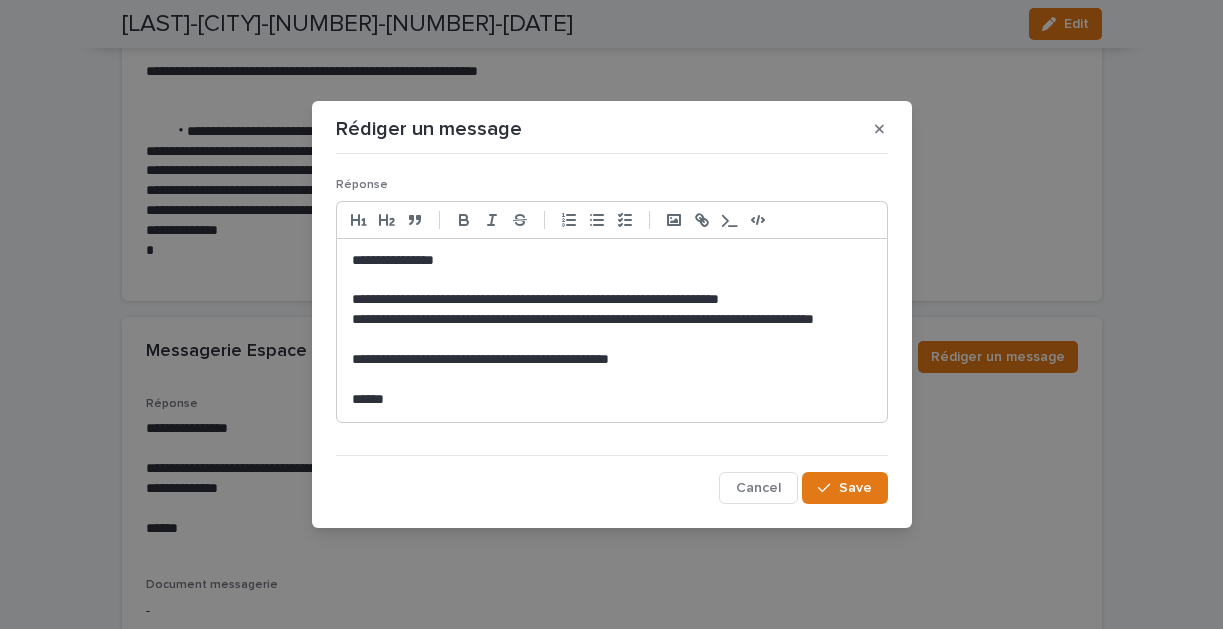 click on "**********" at bounding box center [612, 360] 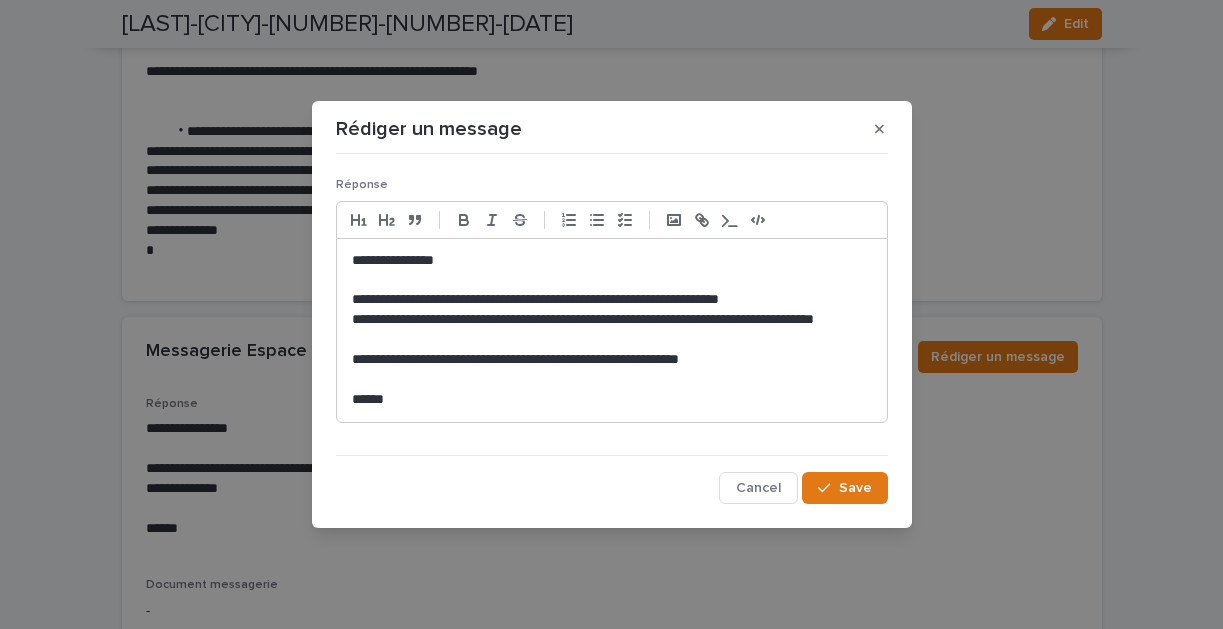 click on "**********" at bounding box center [612, 360] 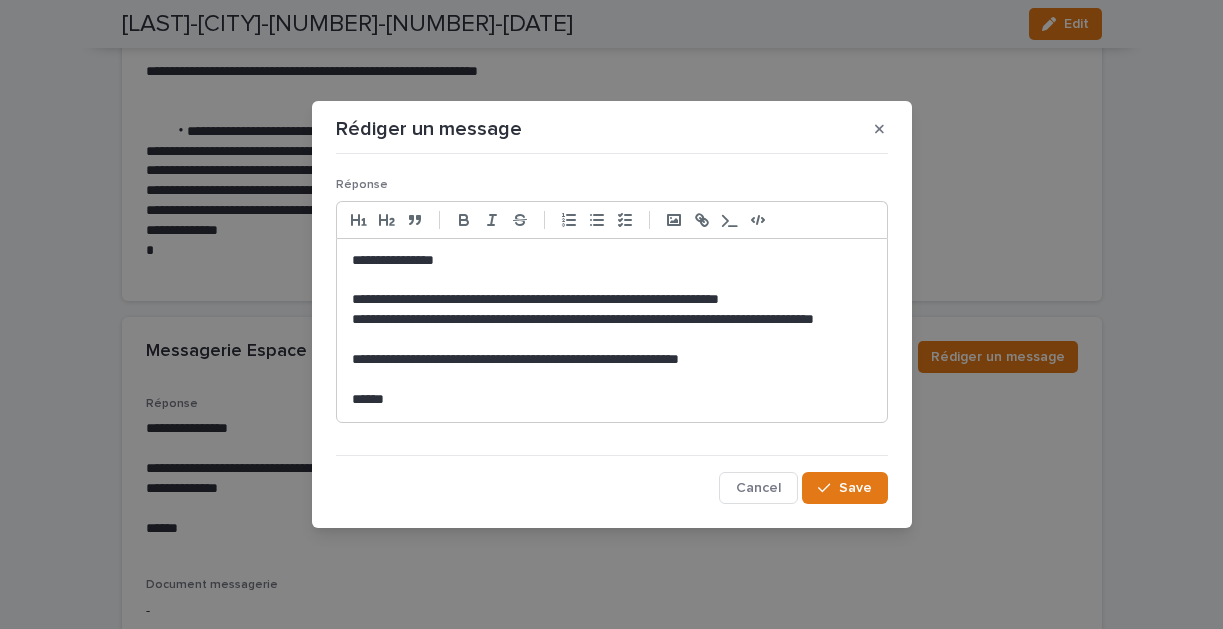 click on "**** *" 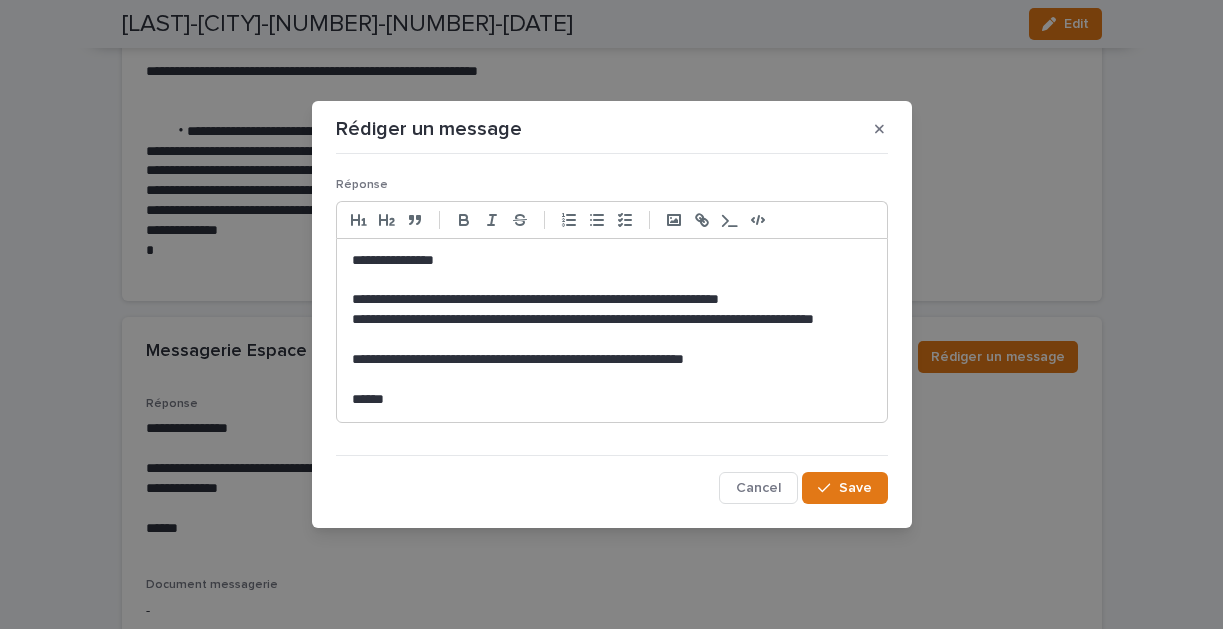 click on "**********" at bounding box center [612, 330] 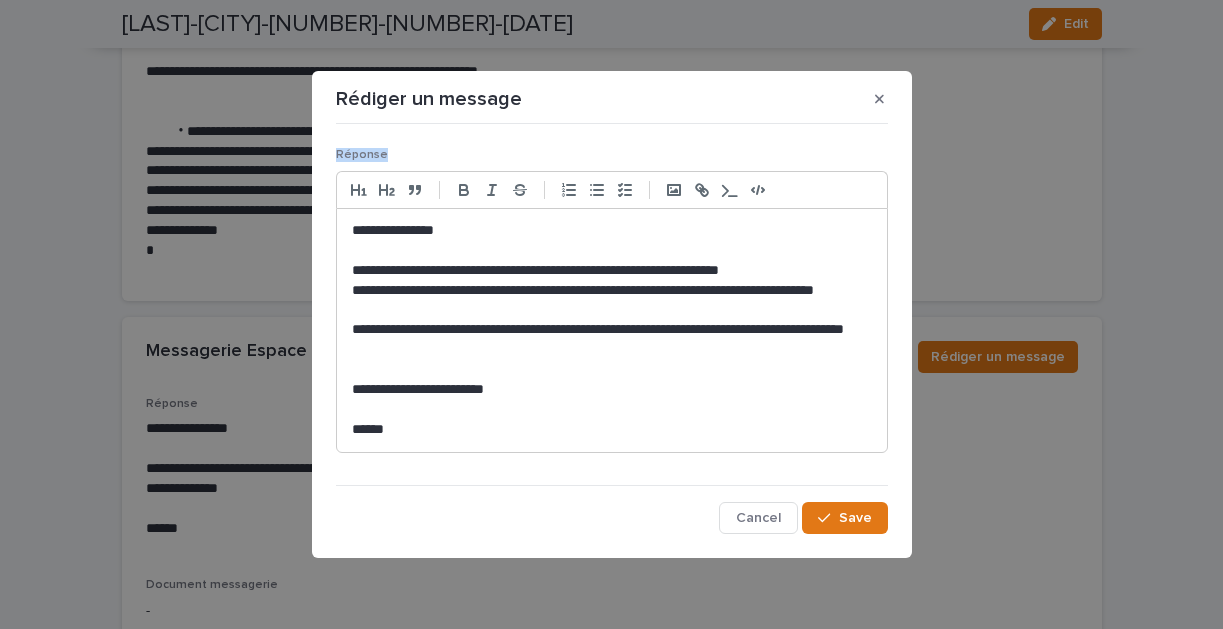 drag, startPoint x: 712, startPoint y: 90, endPoint x: 710, endPoint y: 165, distance: 75.026665 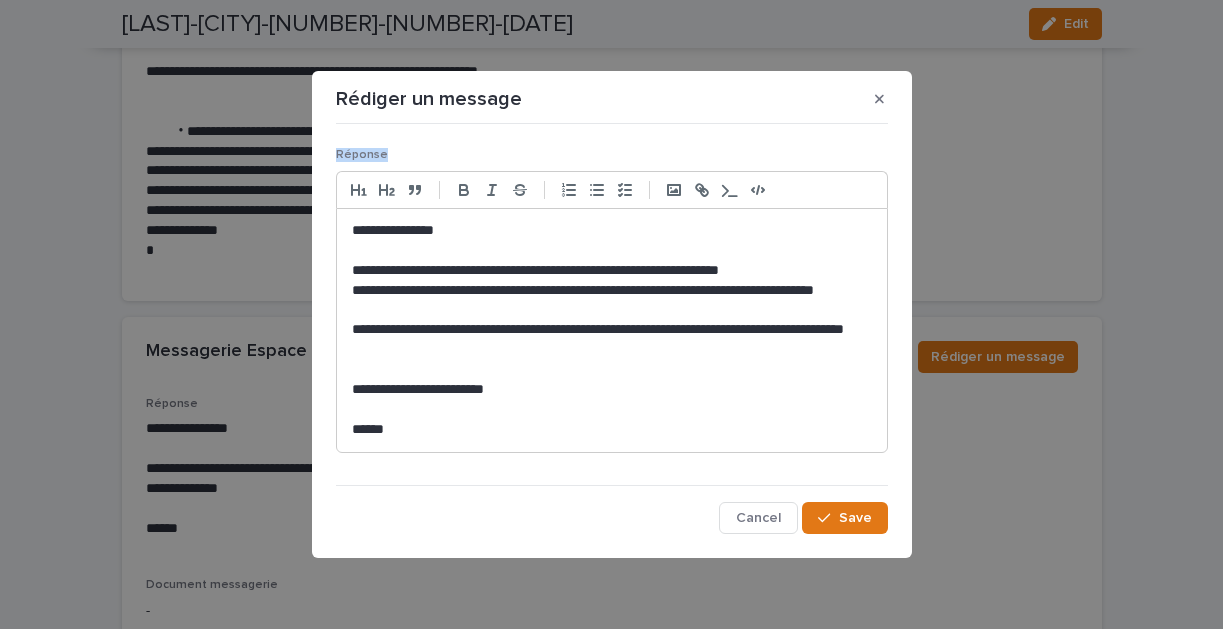 click on "**********" at bounding box center (612, 314) 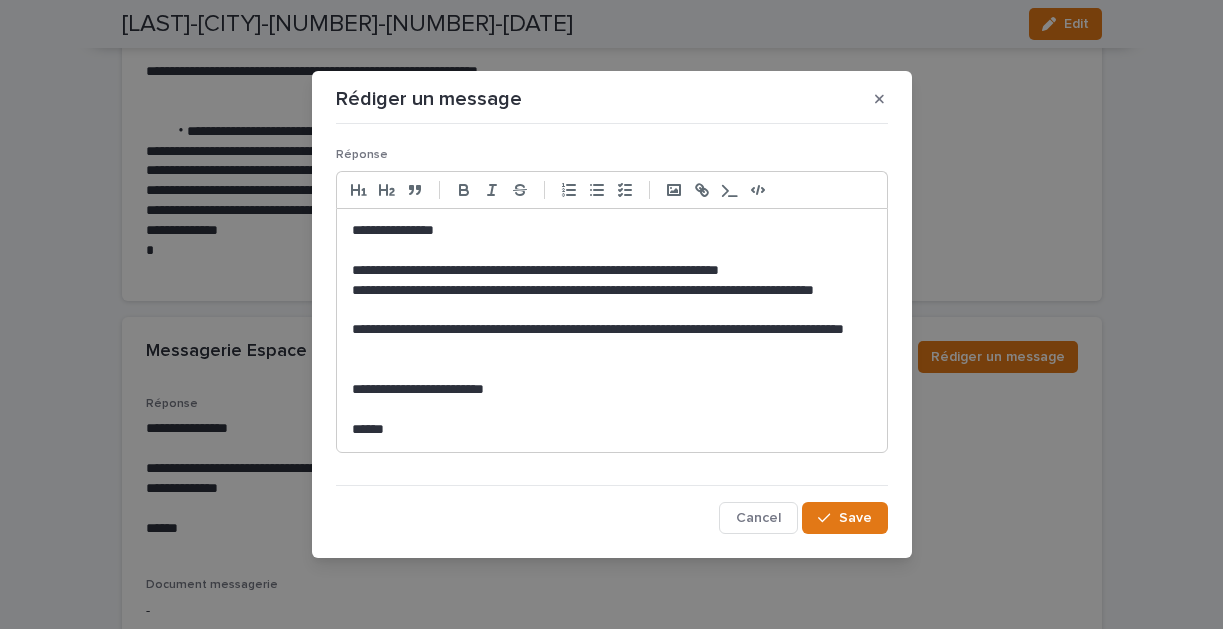 click on "**********" at bounding box center (612, 390) 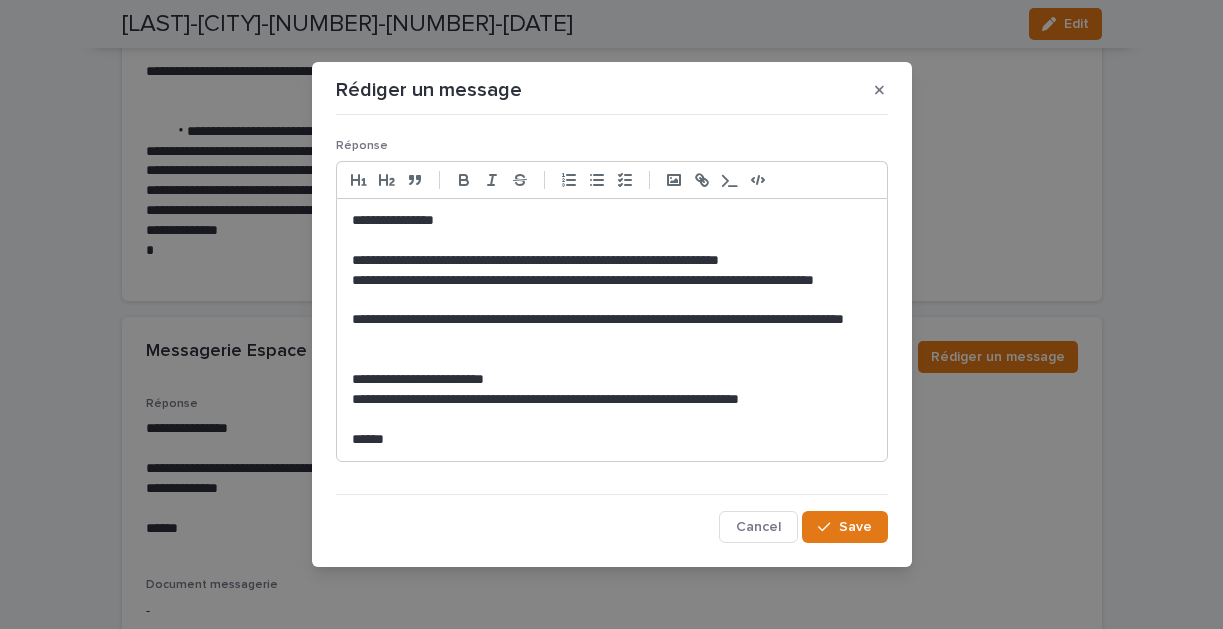 click on "**********" at bounding box center [612, 400] 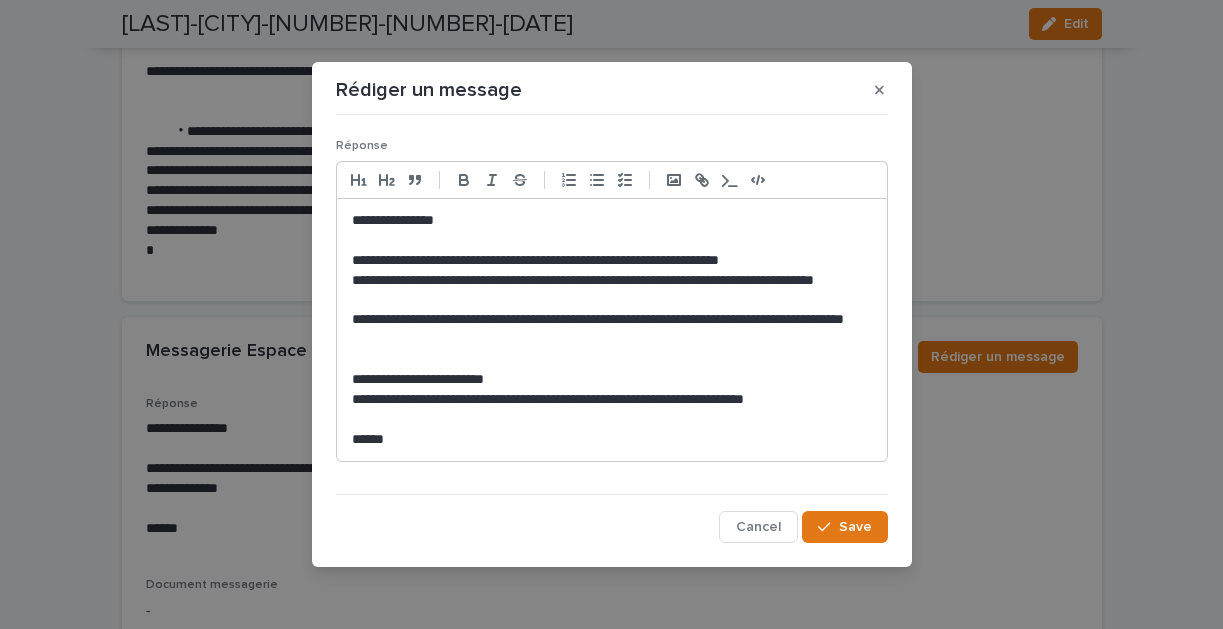click on "**********" at bounding box center [612, 400] 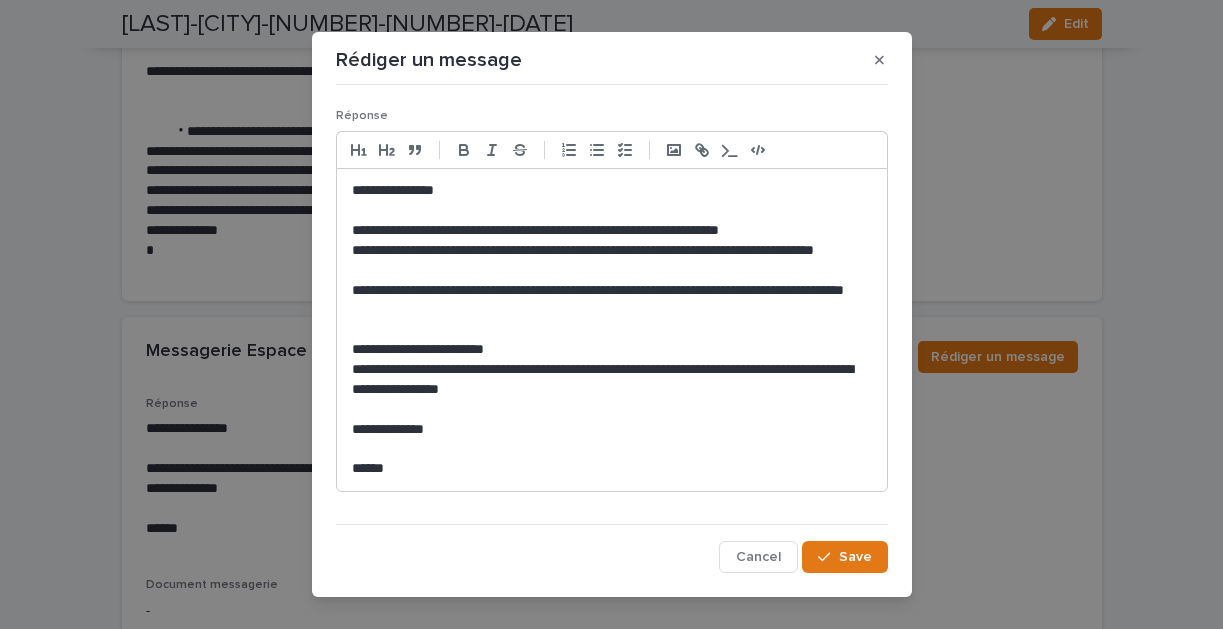 click on "**********" at bounding box center [612, 261] 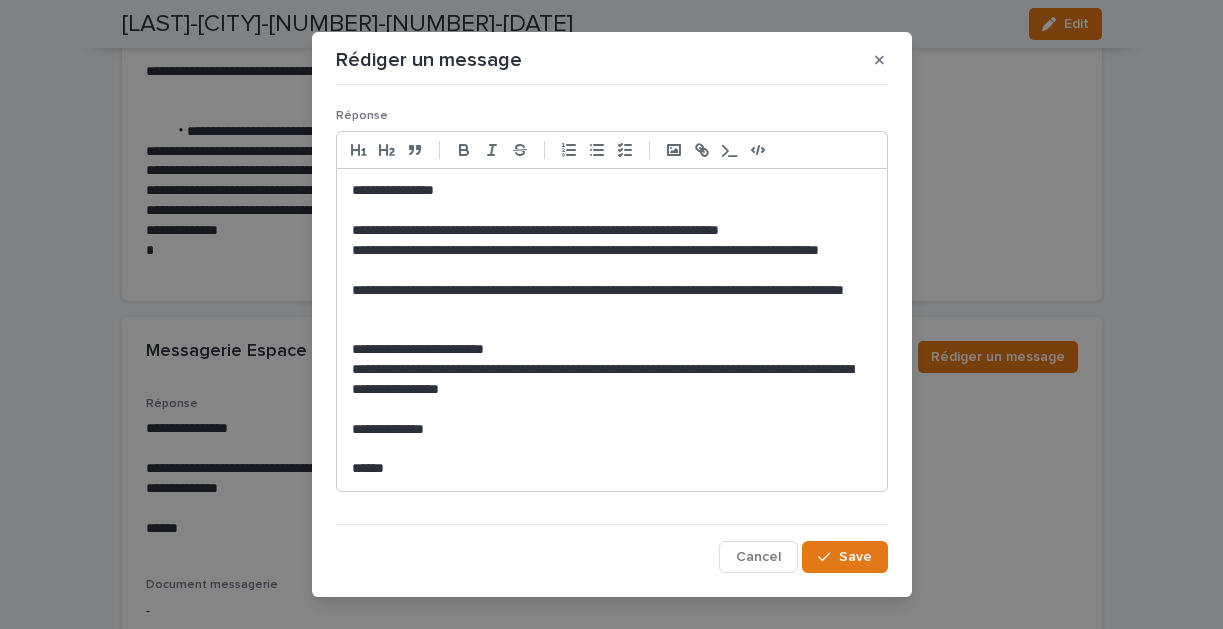 click on "**********" at bounding box center [612, 380] 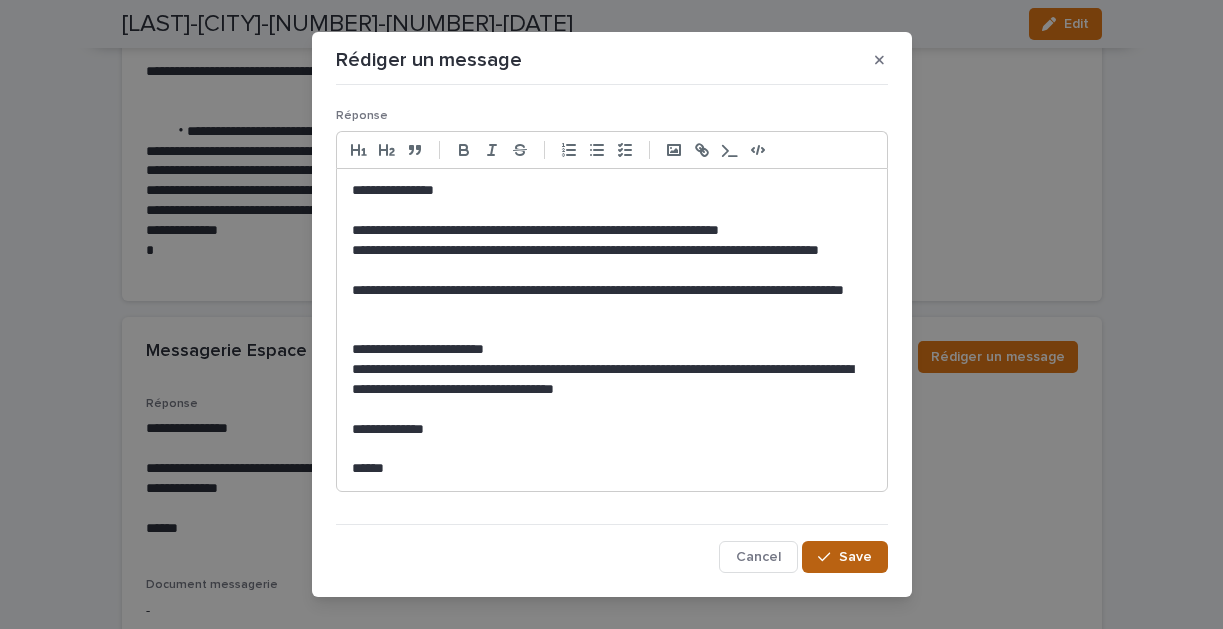 click on "Save" at bounding box center (844, 557) 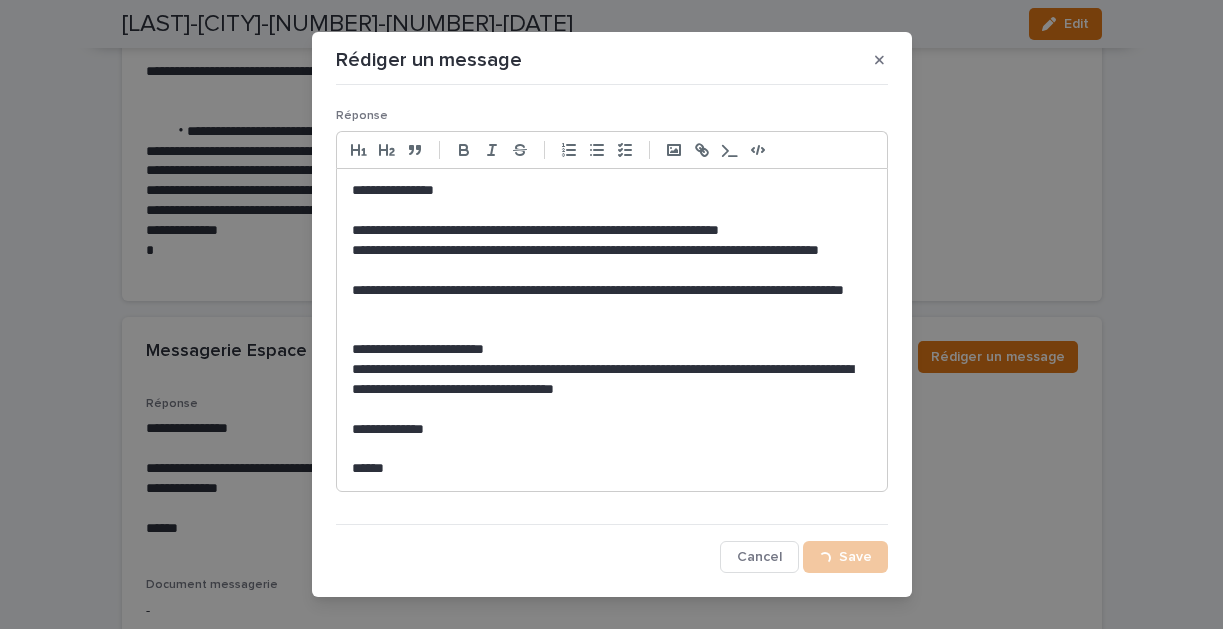 click on "**********" at bounding box center [612, 380] 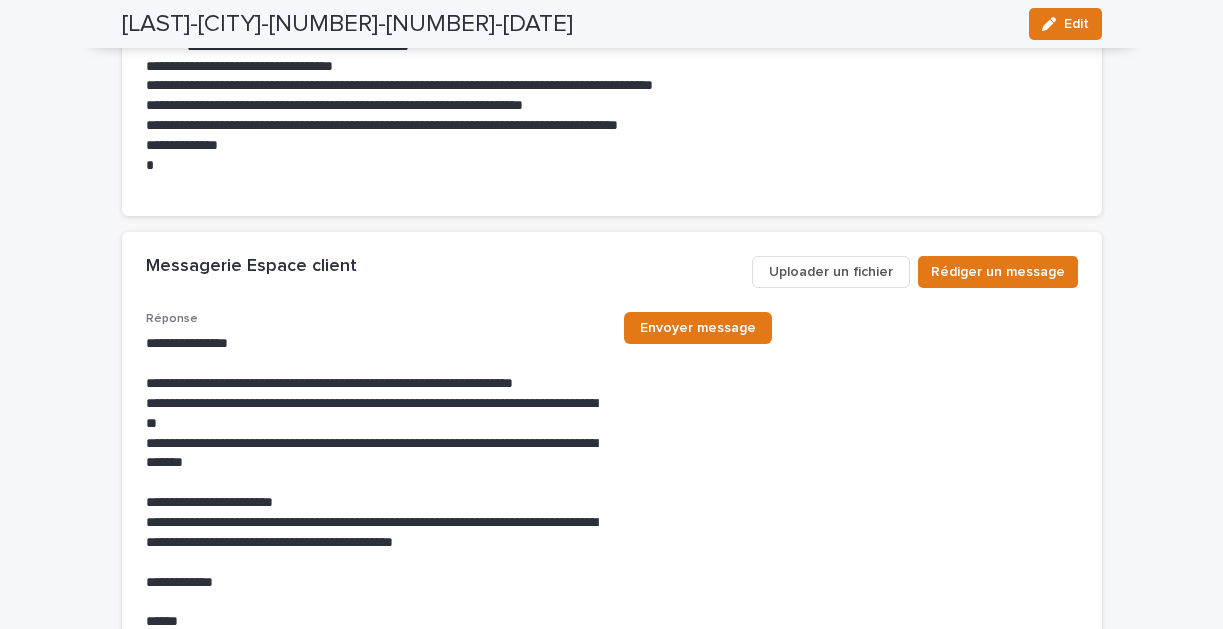 scroll, scrollTop: 6861, scrollLeft: 0, axis: vertical 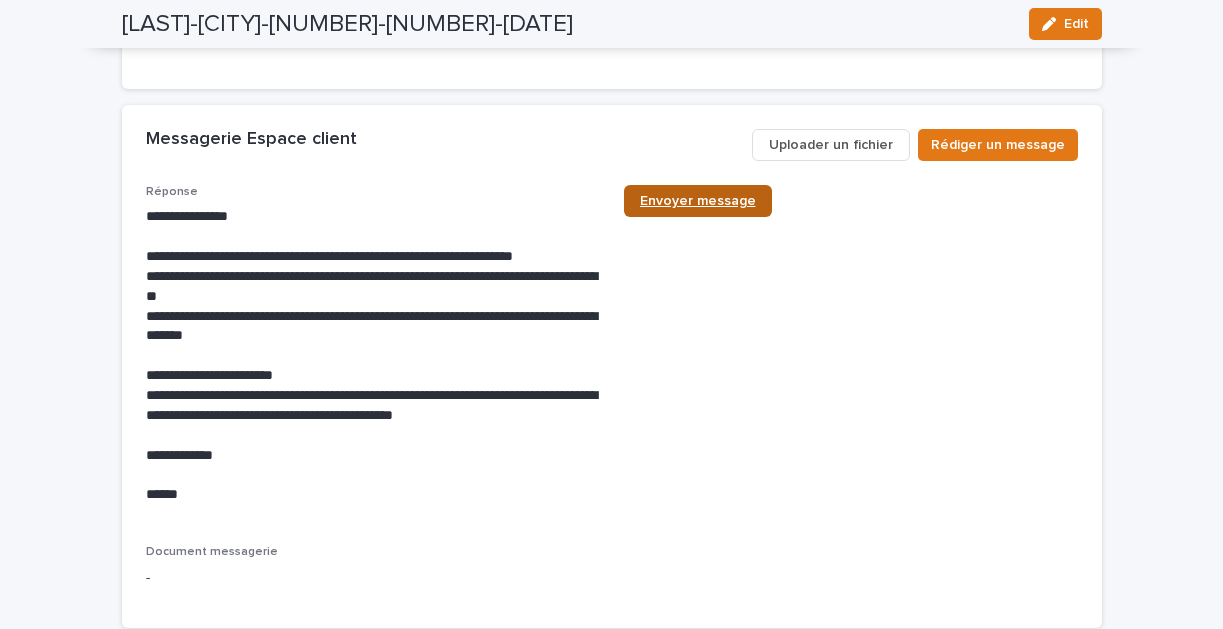 click on "Envoyer message" at bounding box center [698, 201] 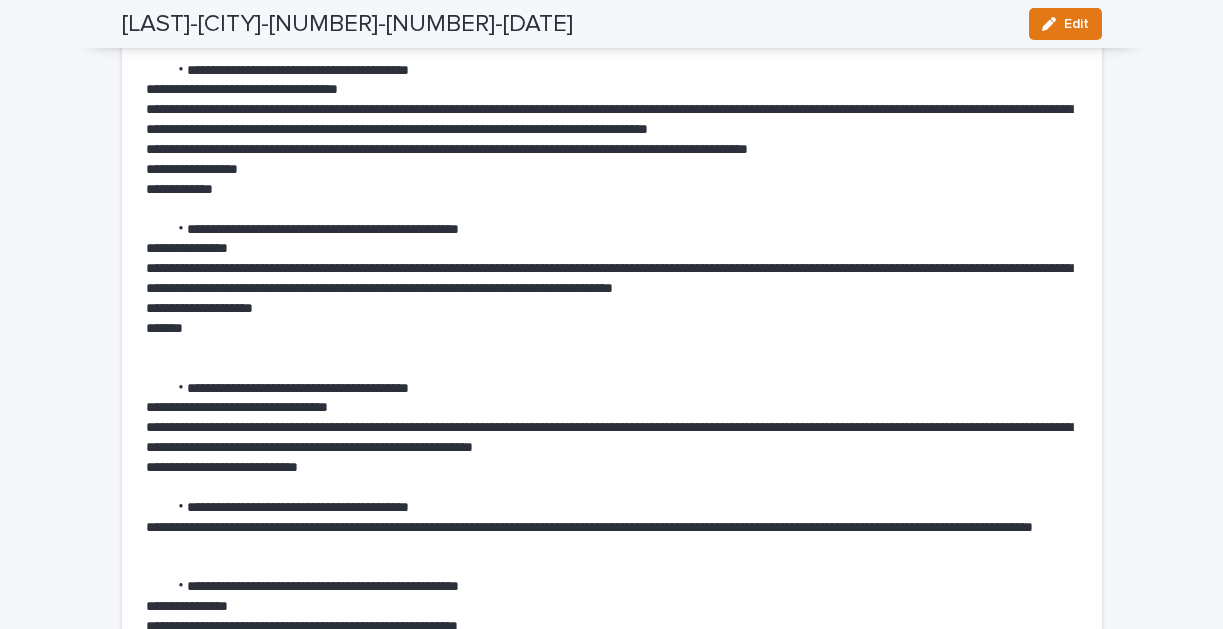 scroll, scrollTop: 0, scrollLeft: 0, axis: both 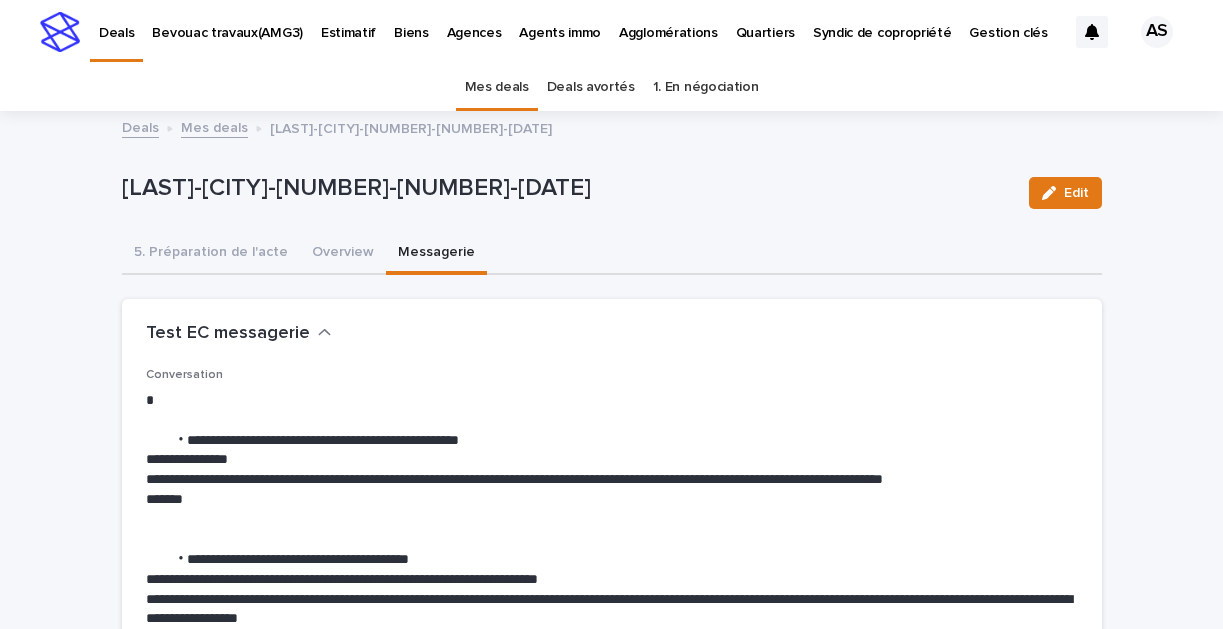 click on "Mes deals" at bounding box center (214, 126) 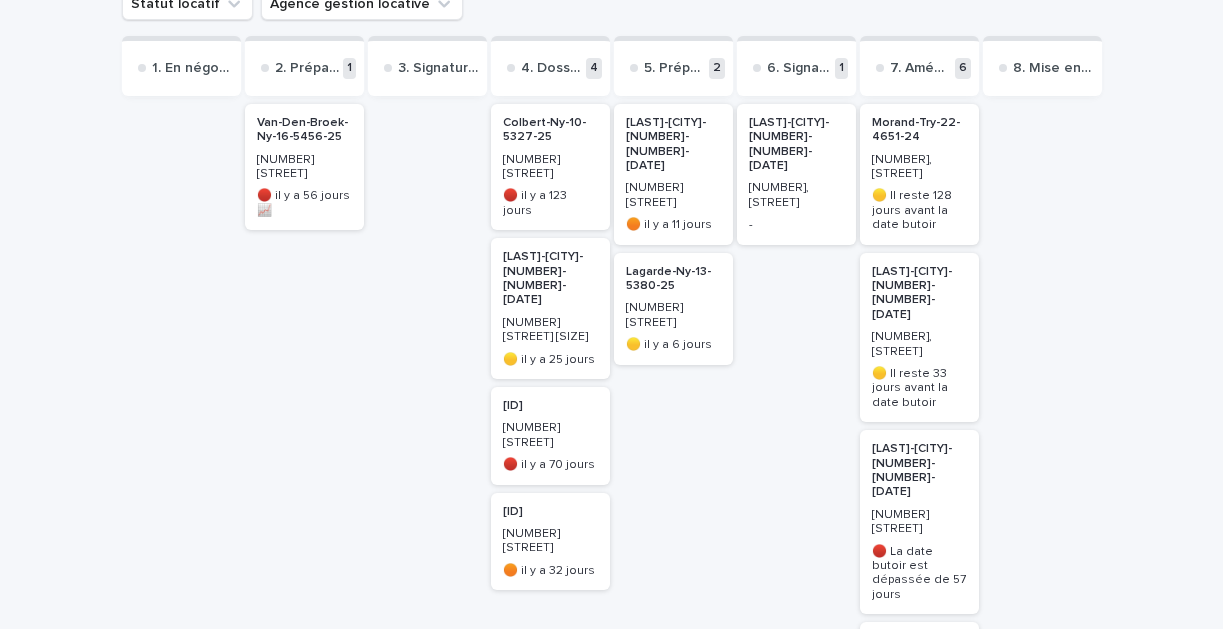 scroll, scrollTop: 366, scrollLeft: 0, axis: vertical 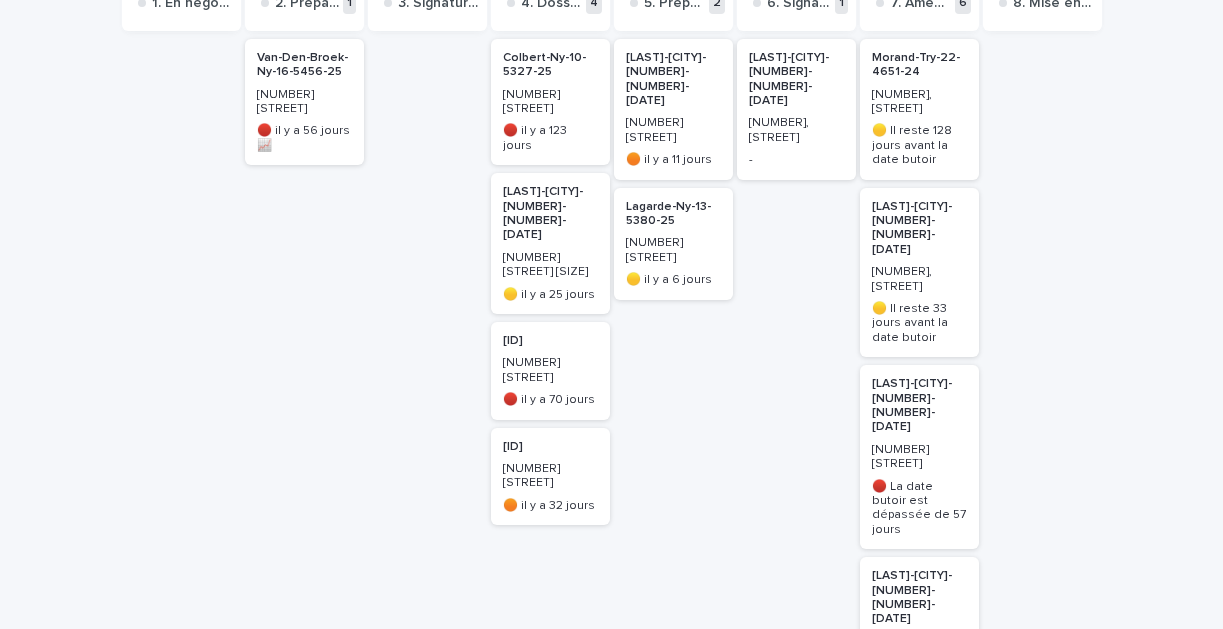 click on "[ID]" at bounding box center (550, 341) 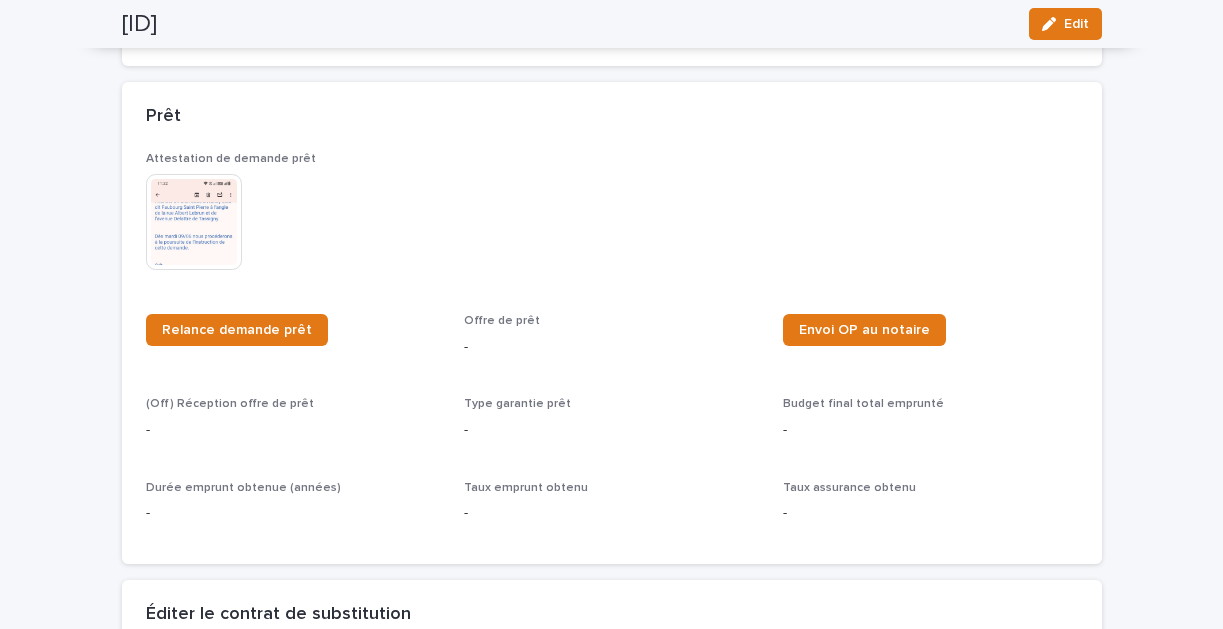 scroll, scrollTop: 0, scrollLeft: 0, axis: both 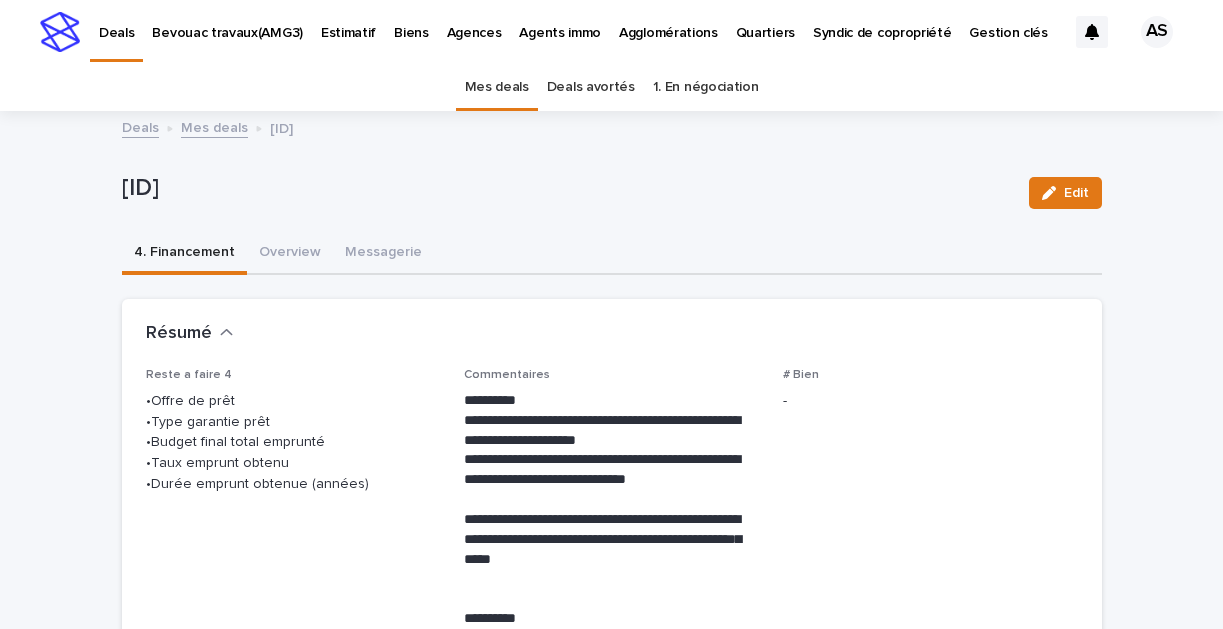 click on "1. En négociation" at bounding box center [706, 87] 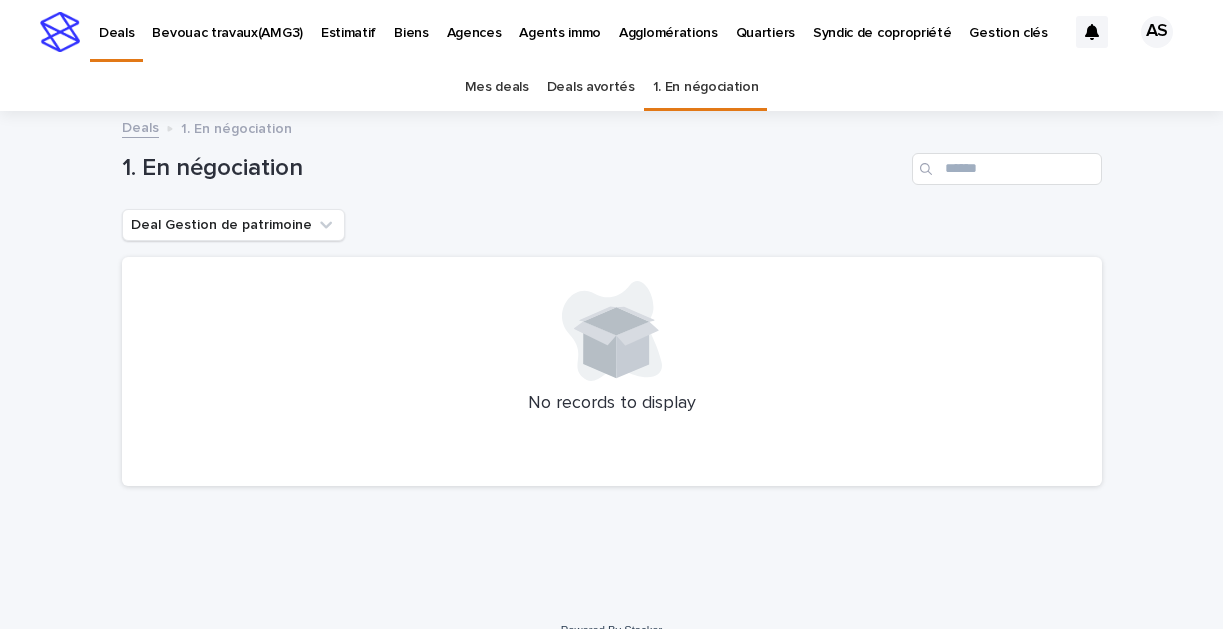 click on "Mes deals" at bounding box center (497, 87) 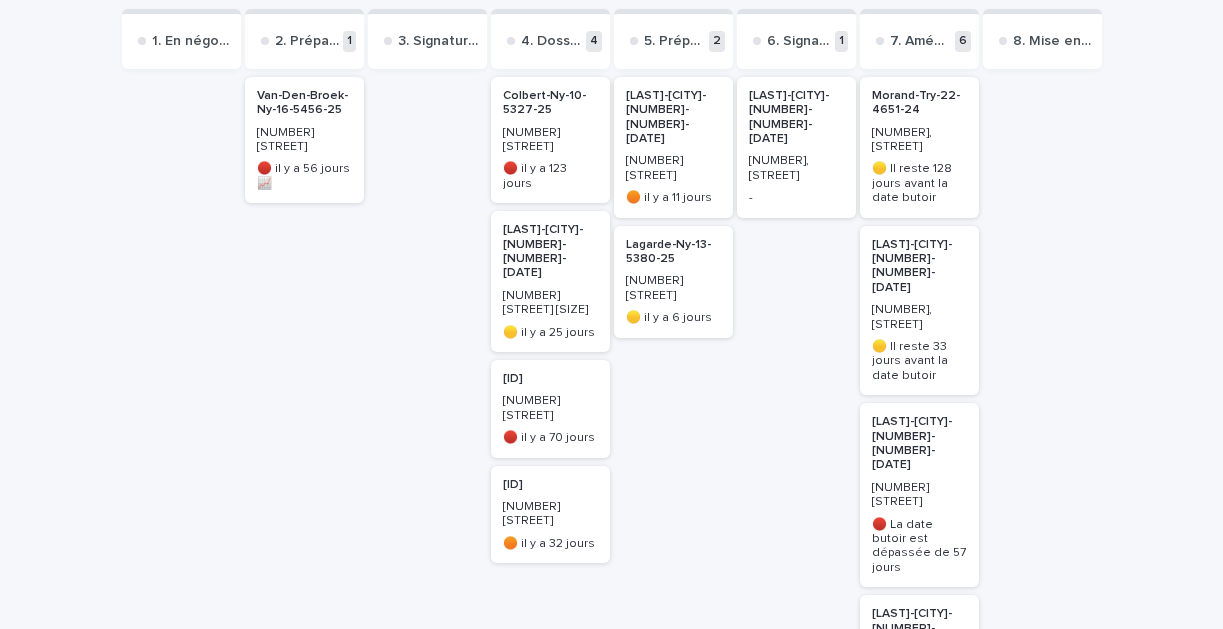scroll, scrollTop: 337, scrollLeft: 0, axis: vertical 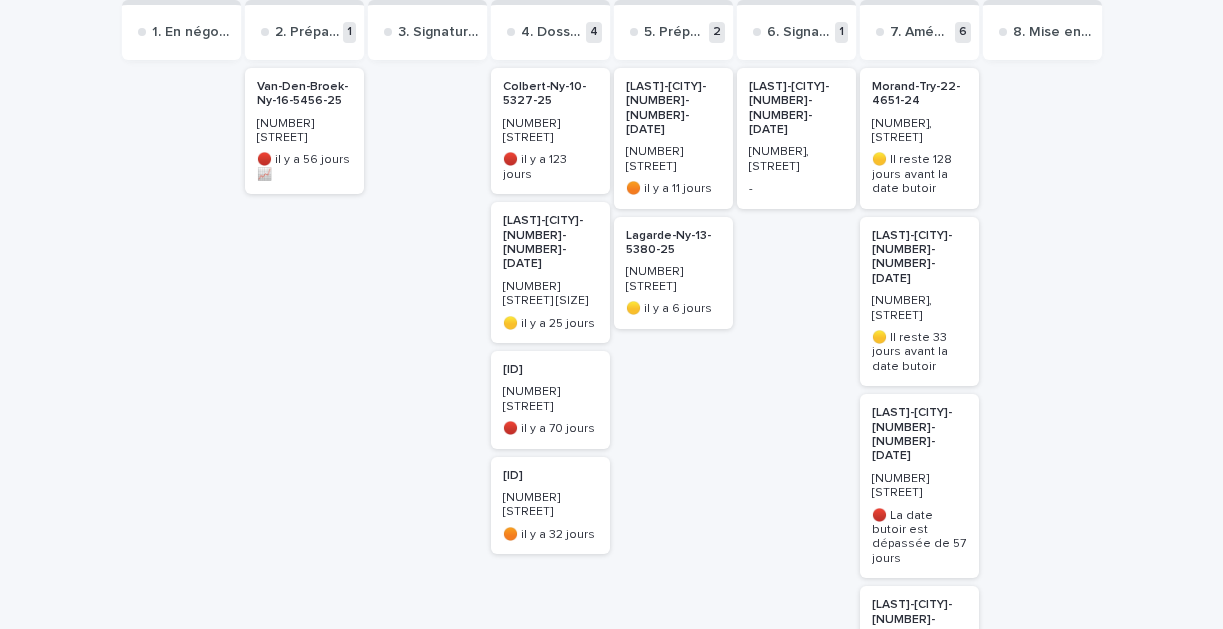 click on "[ID]" at bounding box center (550, 370) 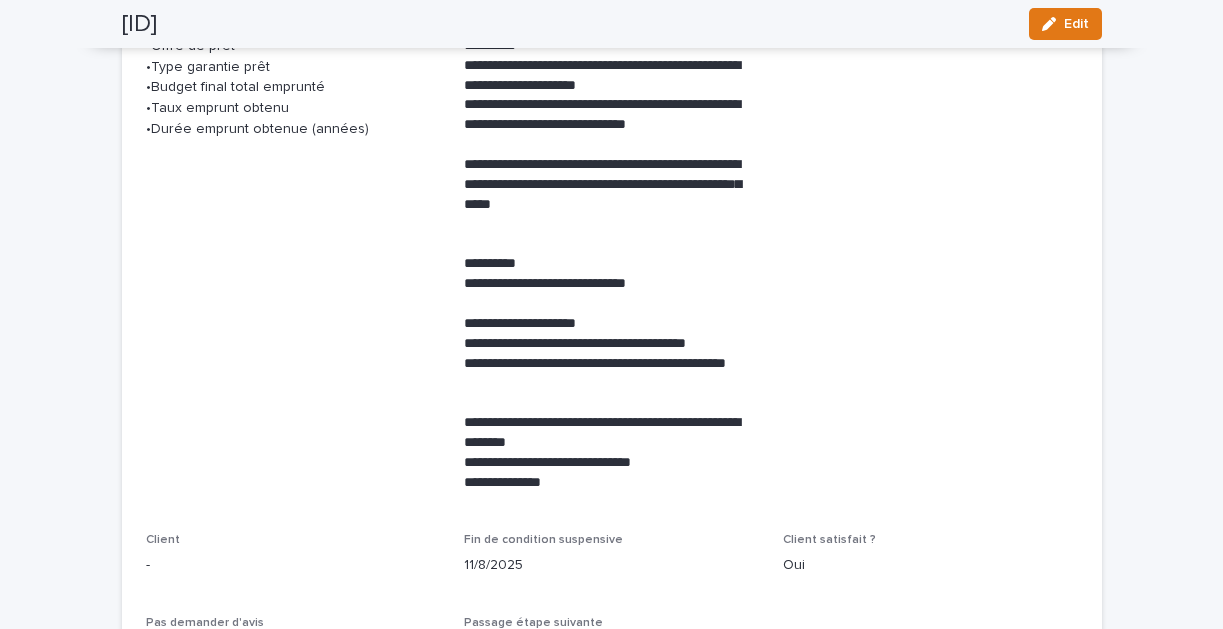 scroll, scrollTop: 0, scrollLeft: 0, axis: both 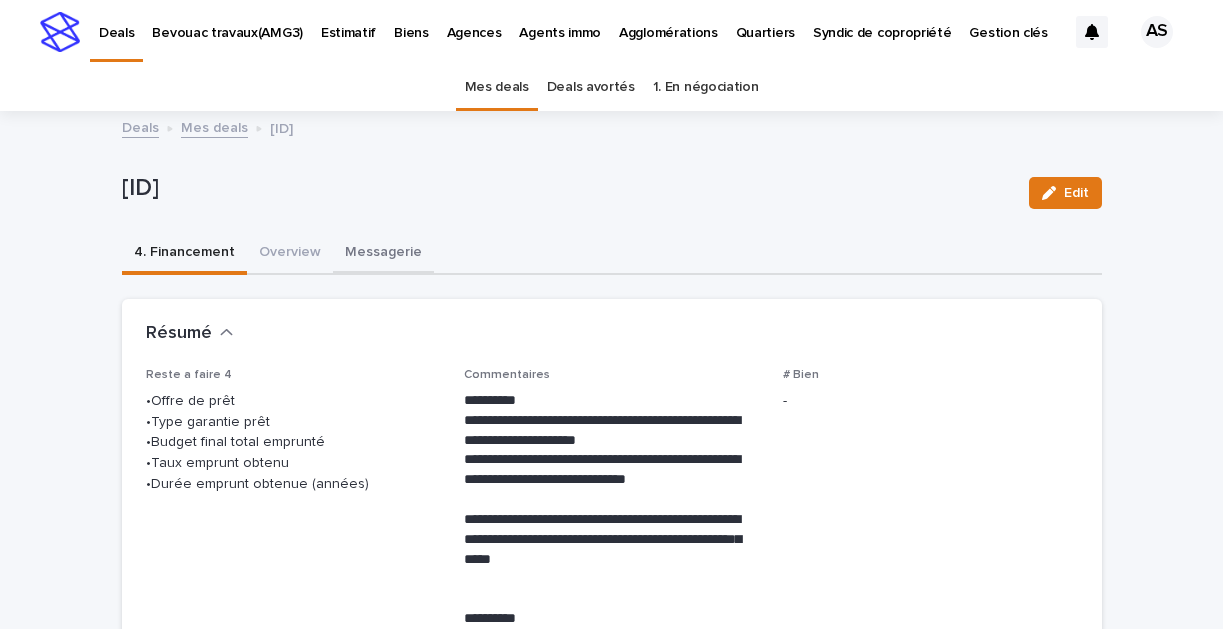 click on "Messagerie" at bounding box center [383, 254] 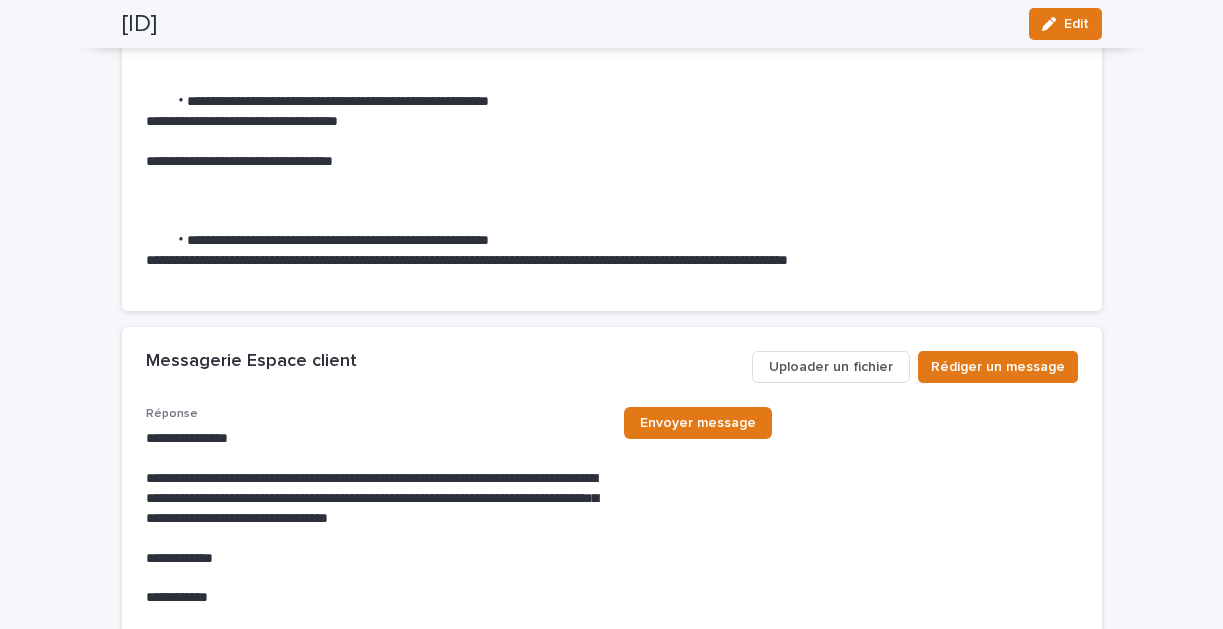 scroll, scrollTop: 8668, scrollLeft: 0, axis: vertical 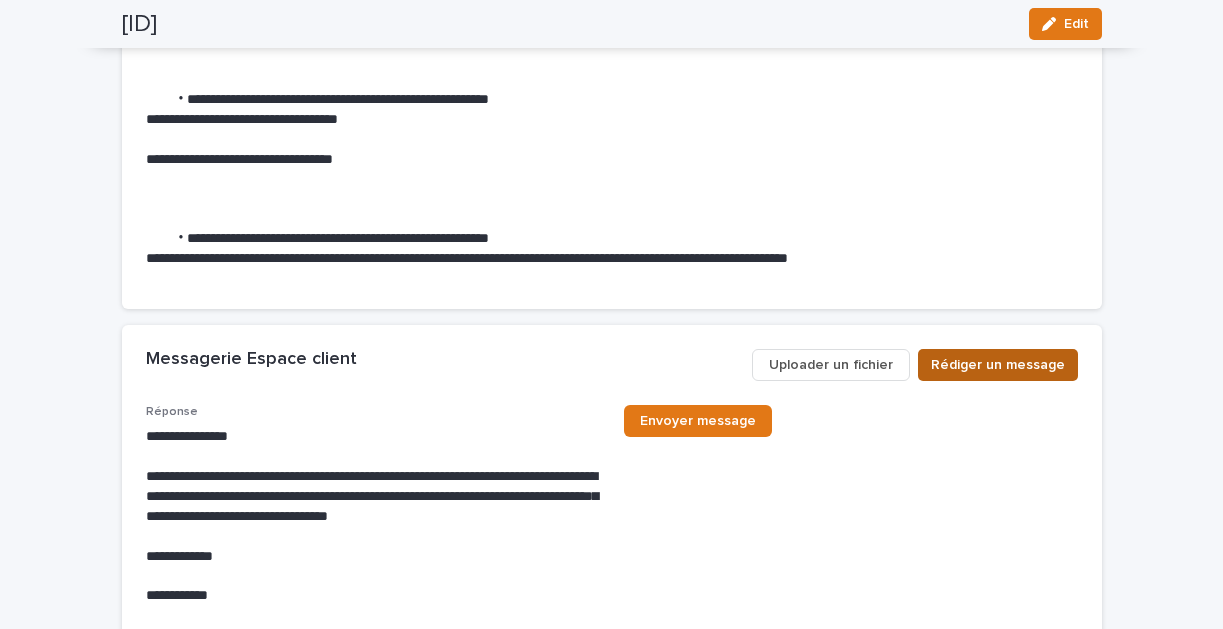 click on "Rédiger un message" at bounding box center (998, 365) 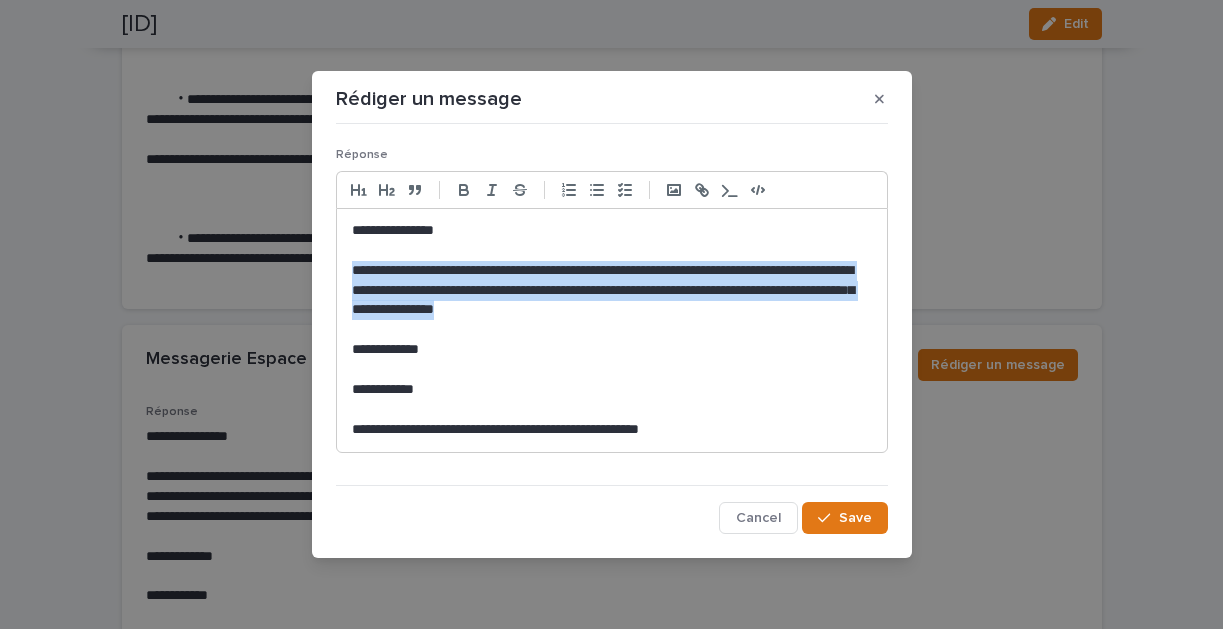 drag, startPoint x: 703, startPoint y: 311, endPoint x: 337, endPoint y: 271, distance: 368.1793 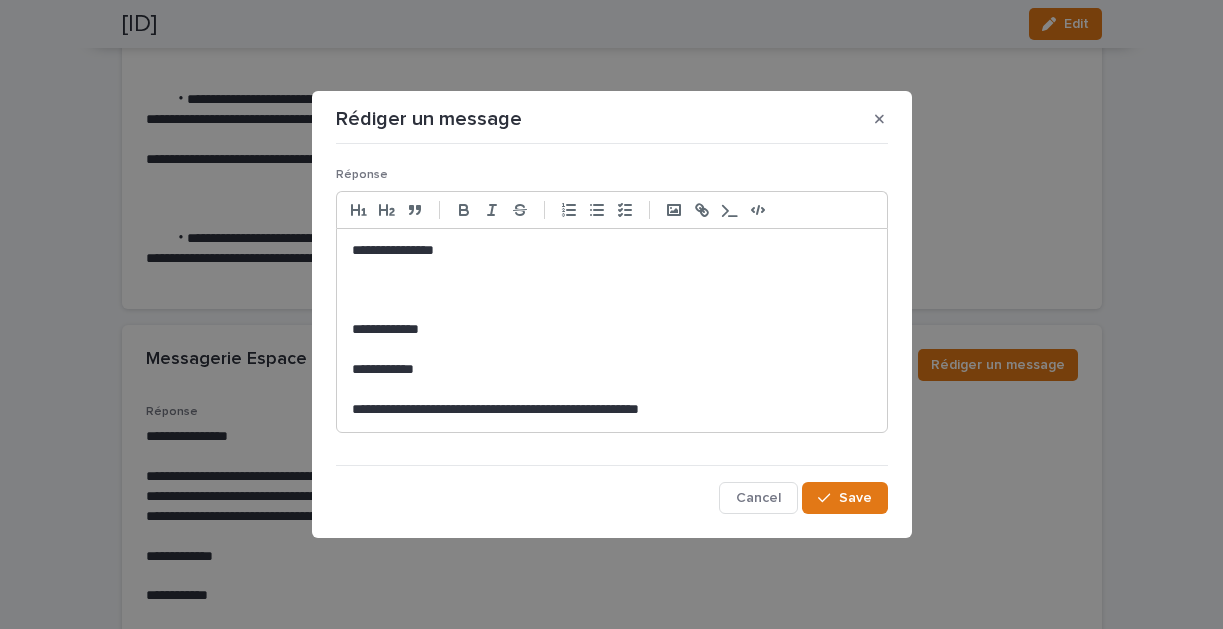 drag, startPoint x: 610, startPoint y: 114, endPoint x: 628, endPoint y: 122, distance: 19.697716 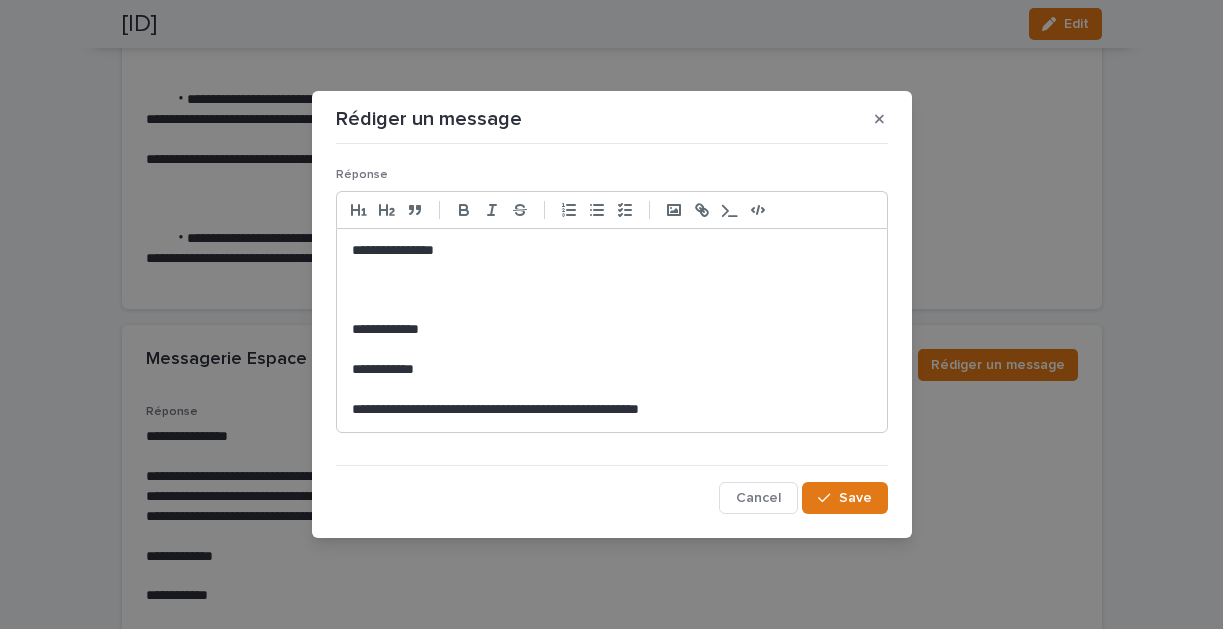 click at bounding box center [612, 291] 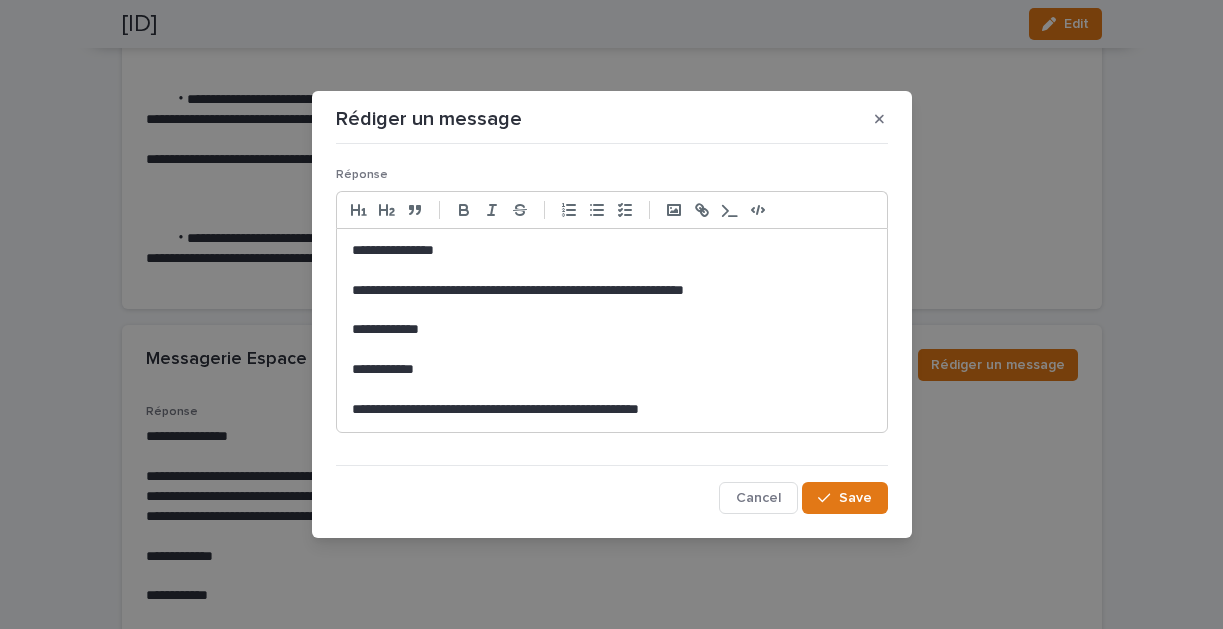 click on "**********" at bounding box center (612, 291) 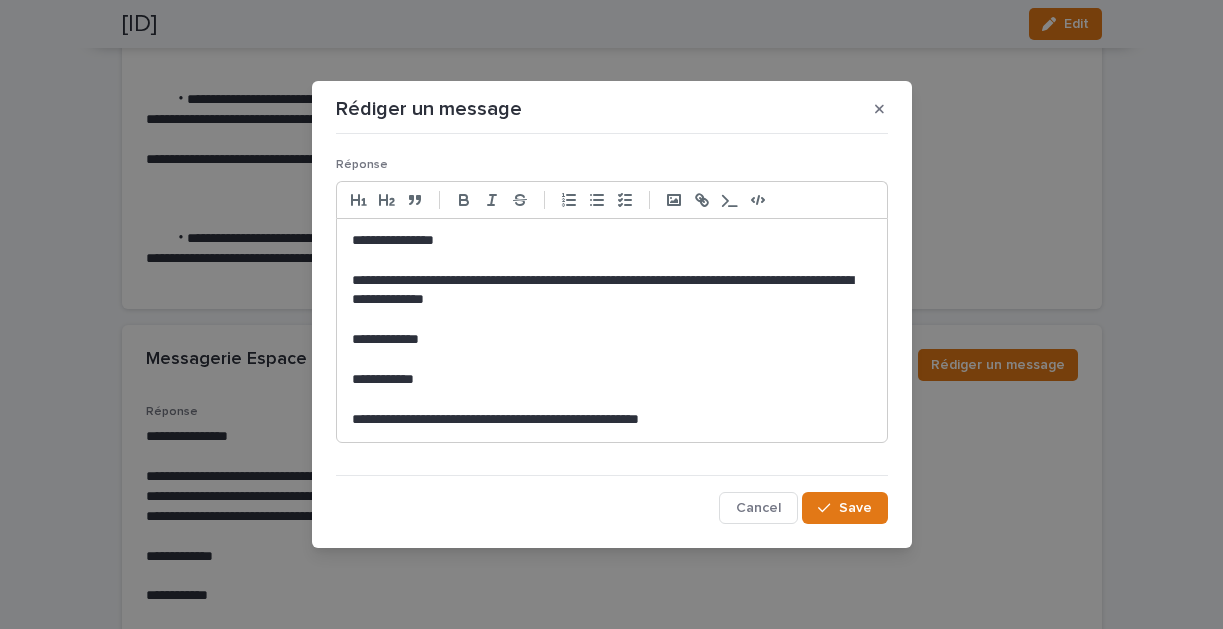 click on "**********" at bounding box center (612, 291) 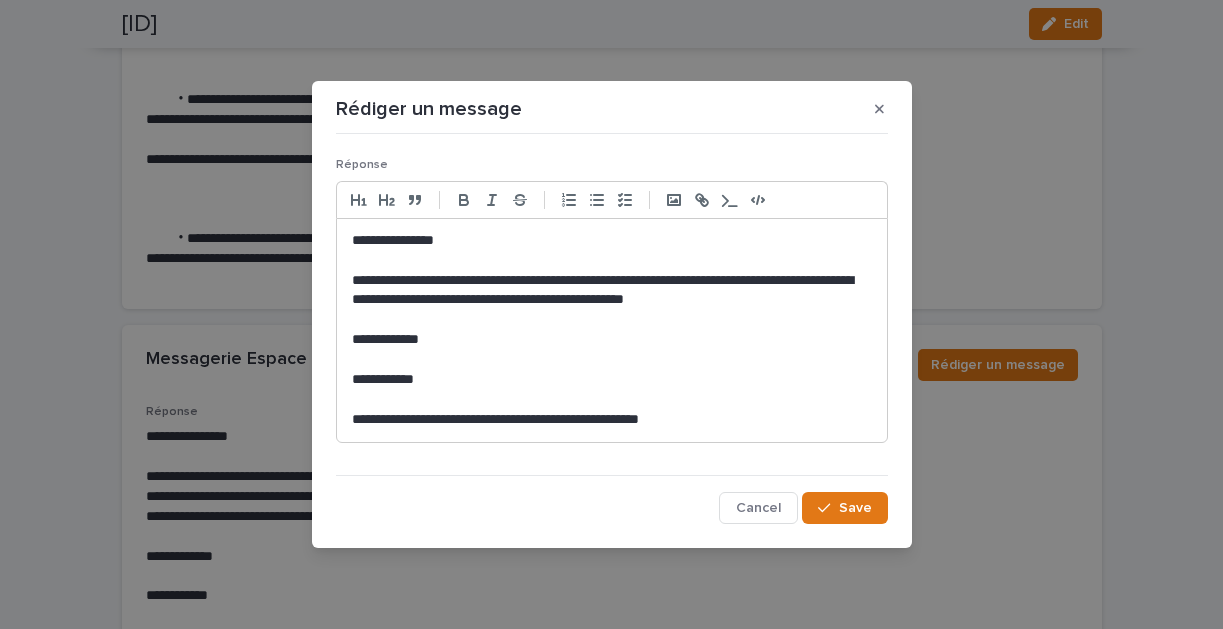 click on "**********" at bounding box center [612, 291] 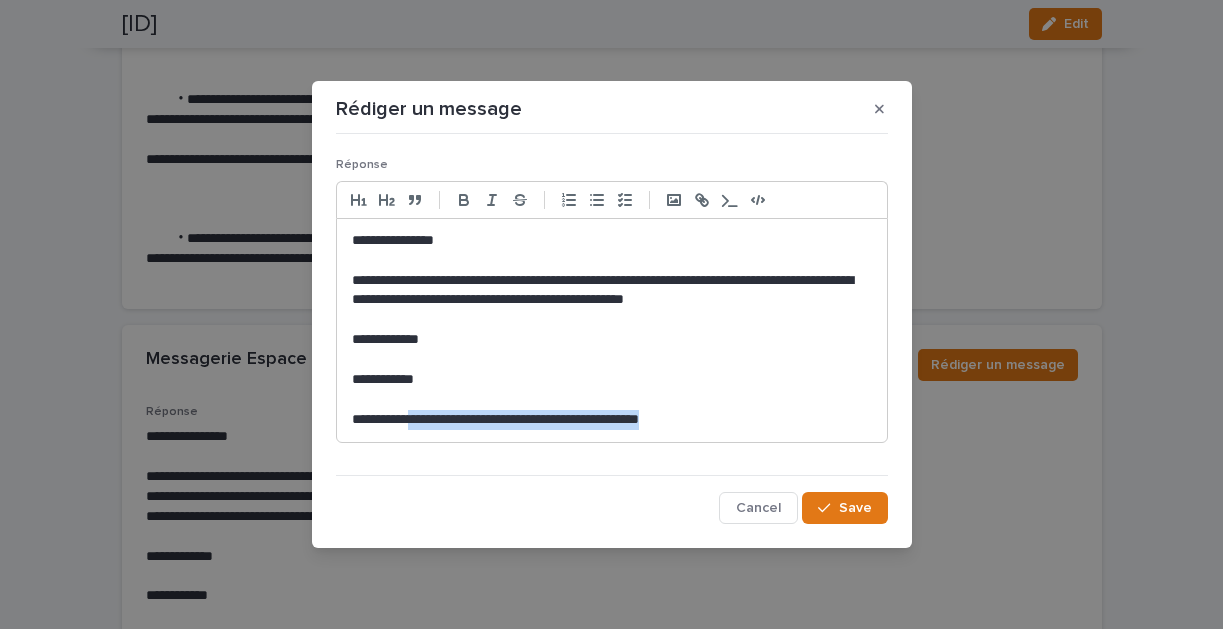 drag, startPoint x: 747, startPoint y: 430, endPoint x: 415, endPoint y: 426, distance: 332.0241 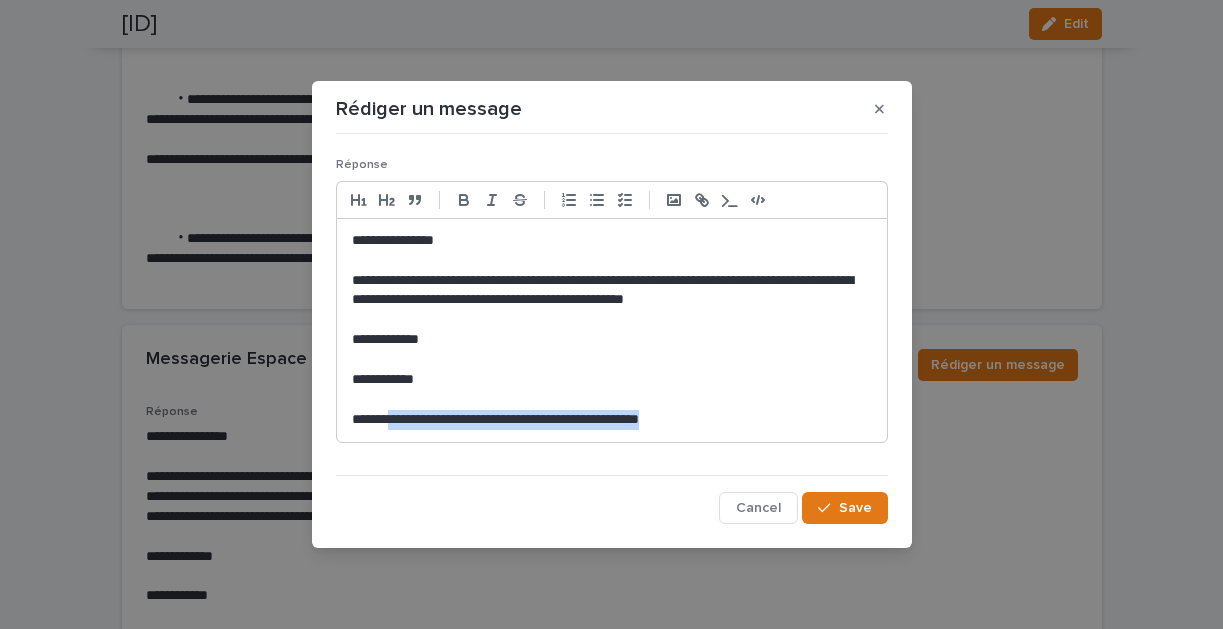 drag, startPoint x: 394, startPoint y: 418, endPoint x: 692, endPoint y: 416, distance: 298.0067 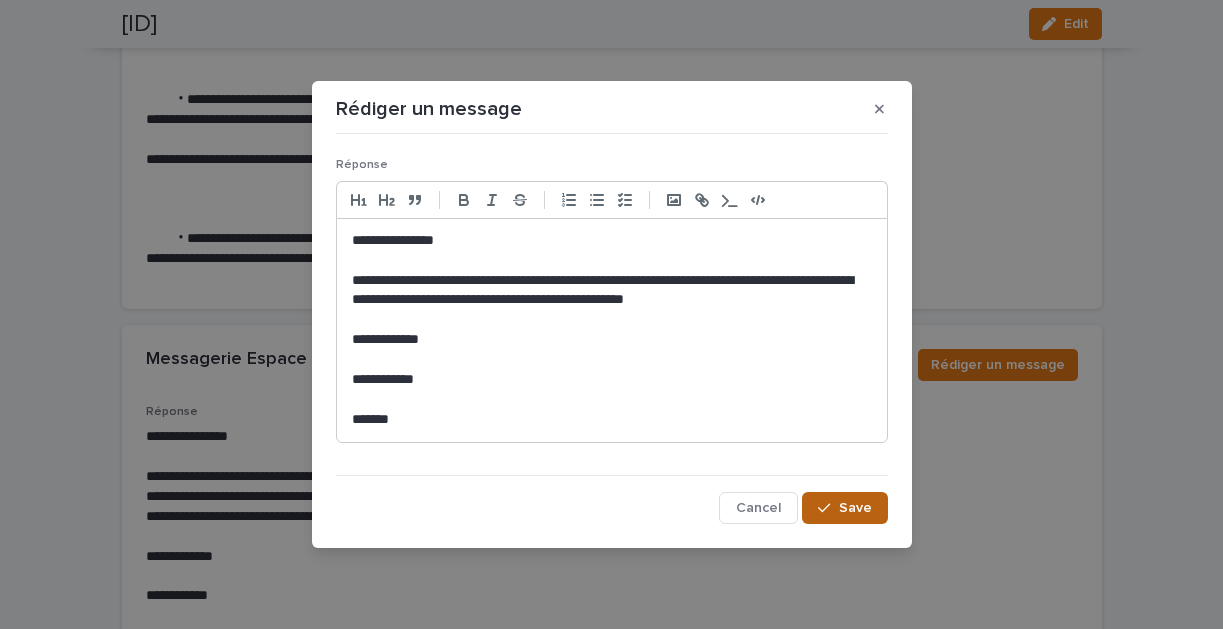 click on "Save" at bounding box center (855, 508) 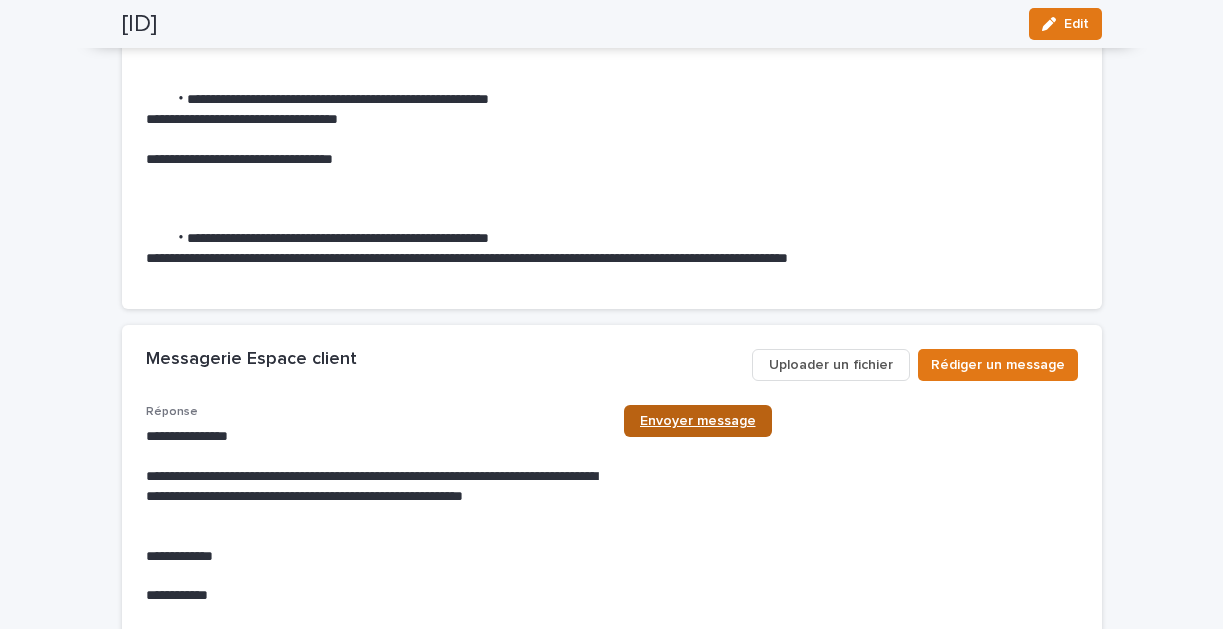 click on "Envoyer message" at bounding box center (698, 421) 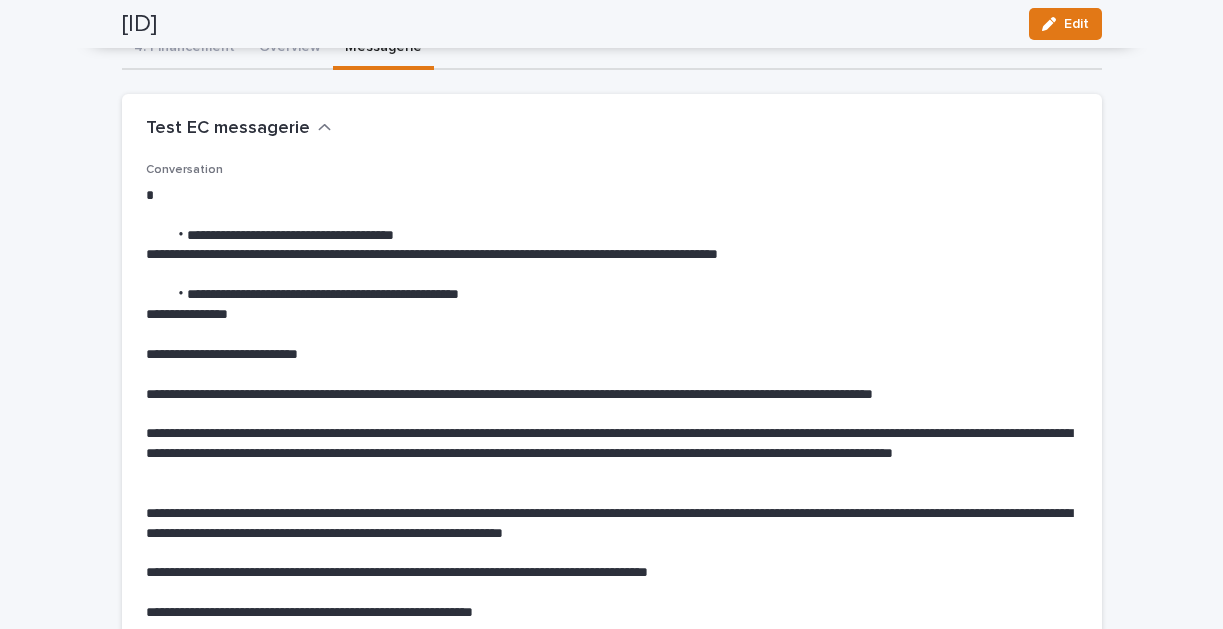 scroll, scrollTop: 0, scrollLeft: 0, axis: both 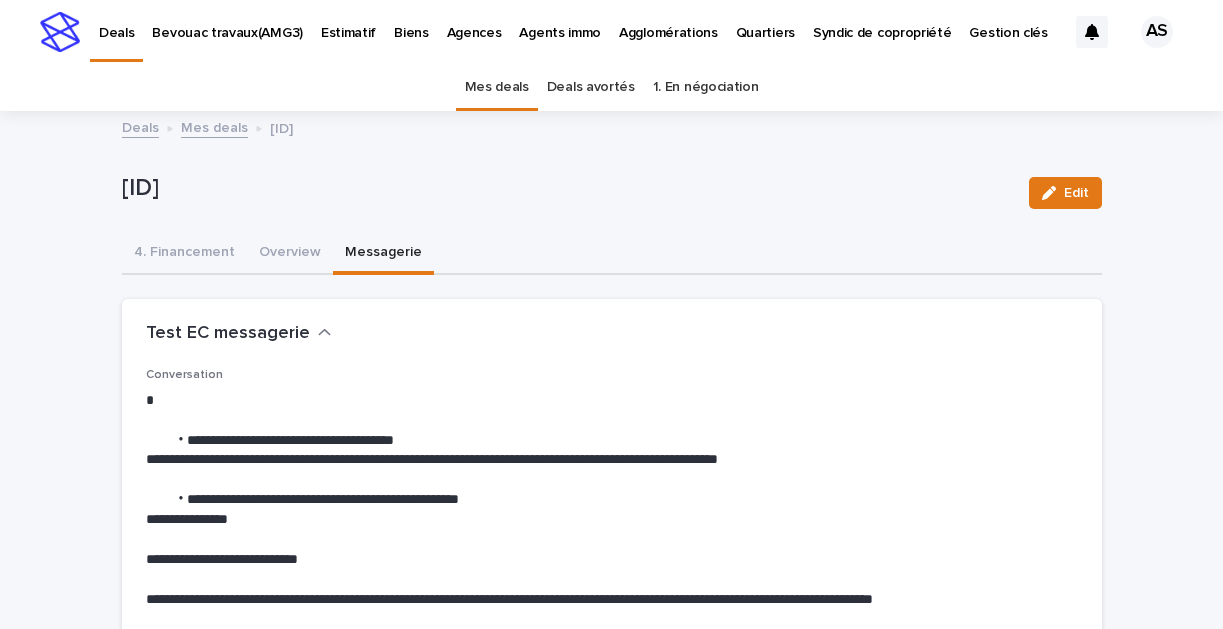 click on "Mes deals" at bounding box center [214, 126] 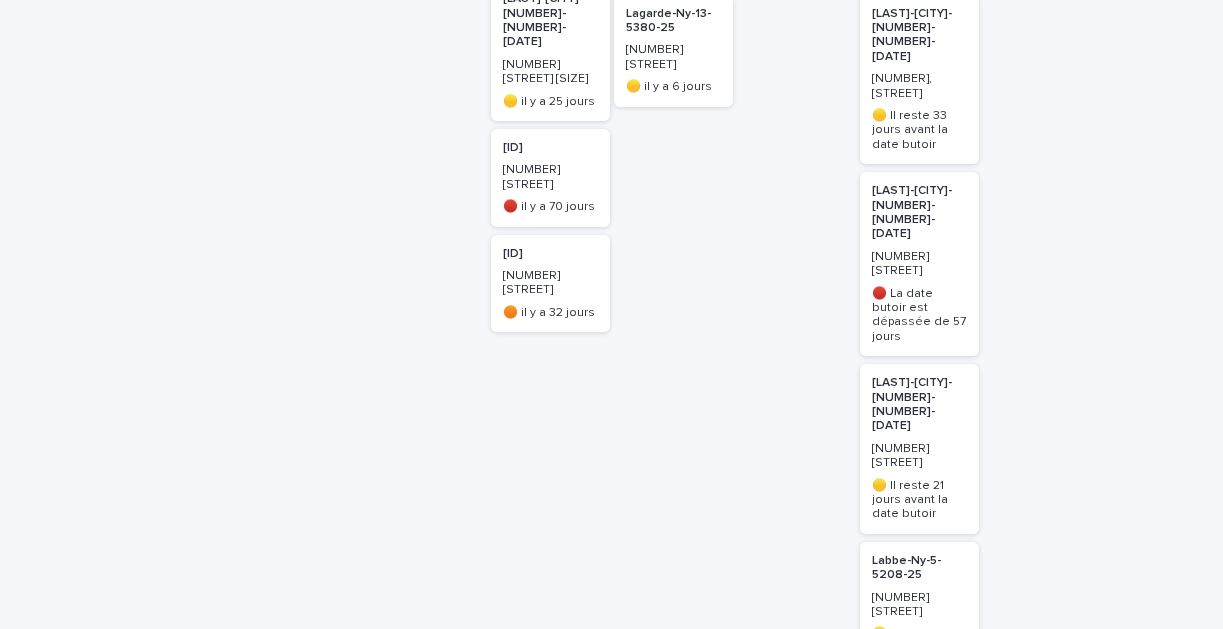 scroll, scrollTop: 167, scrollLeft: 0, axis: vertical 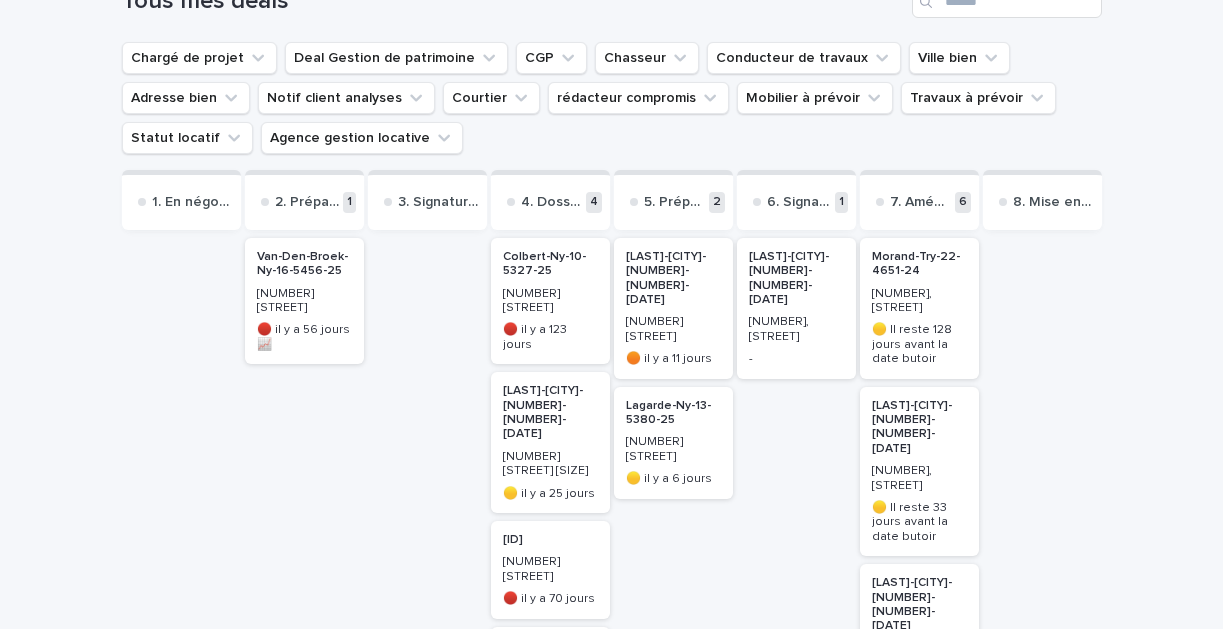 click on "[LAST]-[CITY]-[NUMBER]-[NUMBER]-[DATE]" at bounding box center [796, 279] 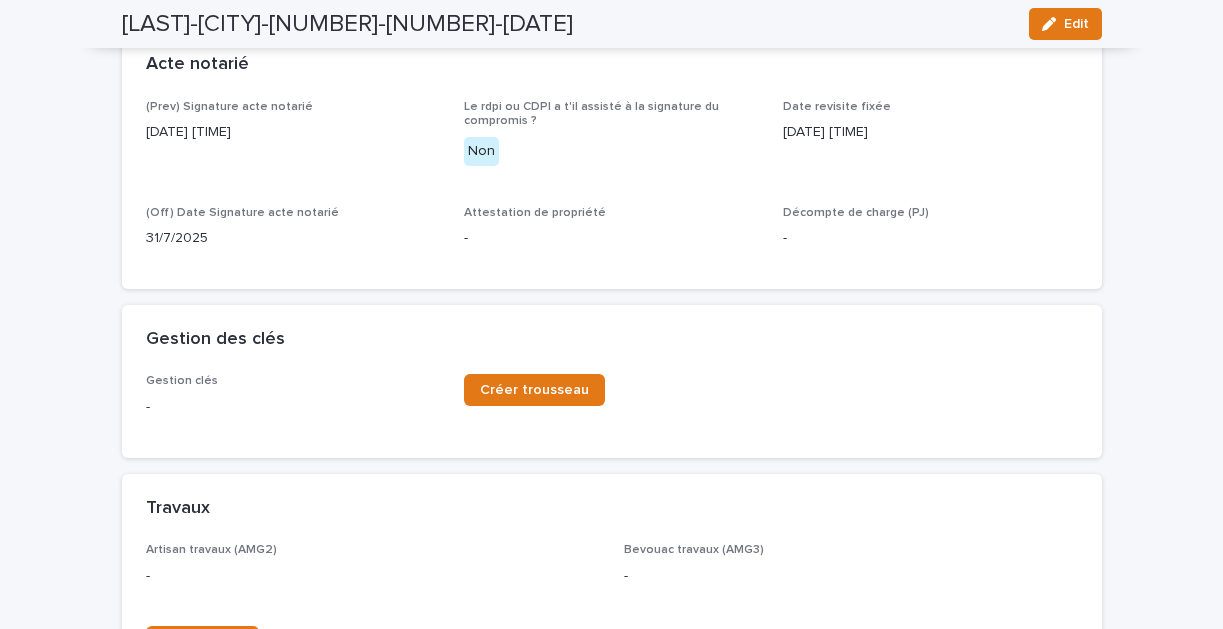 scroll, scrollTop: 1913, scrollLeft: 0, axis: vertical 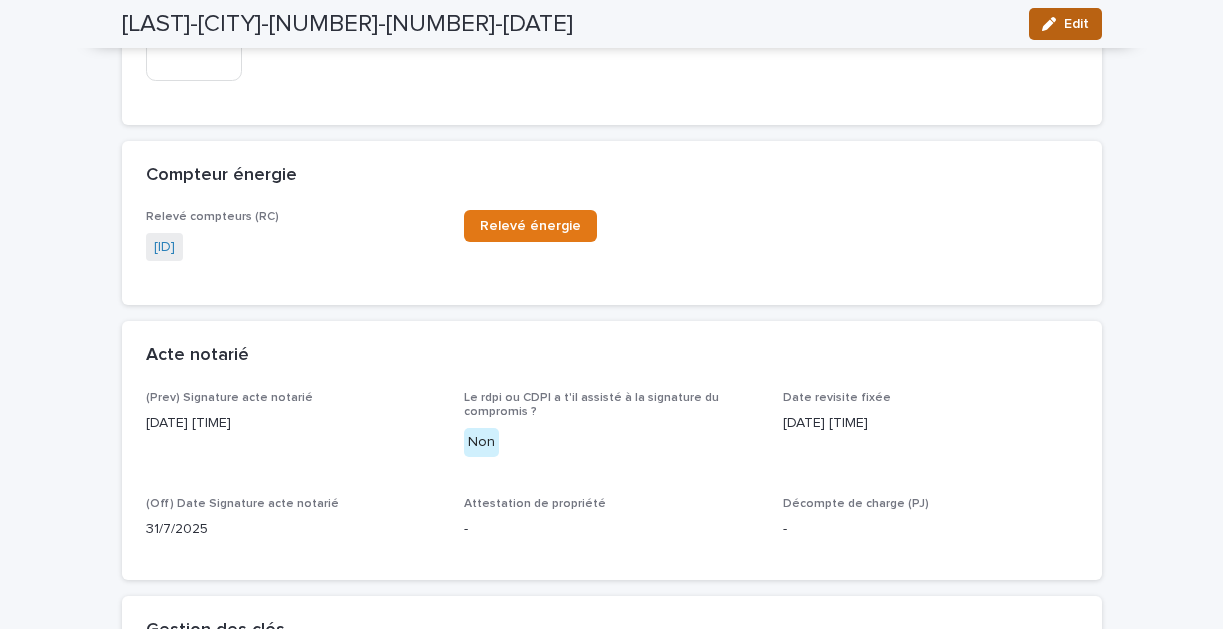 click on "Edit" at bounding box center (1065, 24) 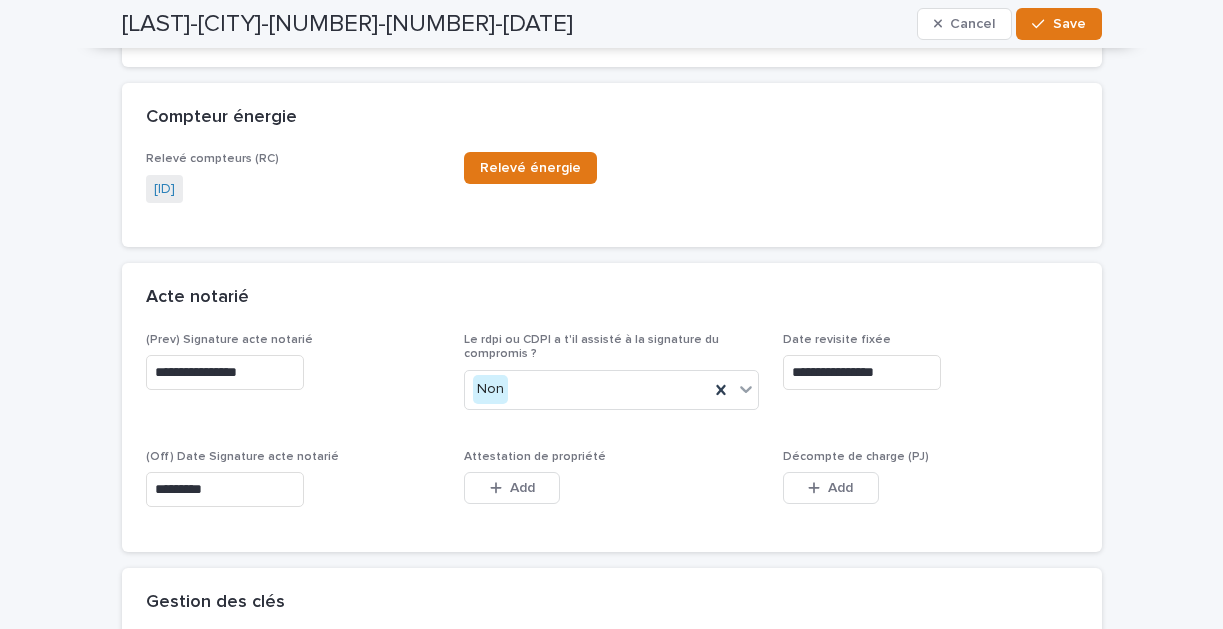 click on "Add" at bounding box center (512, 492) 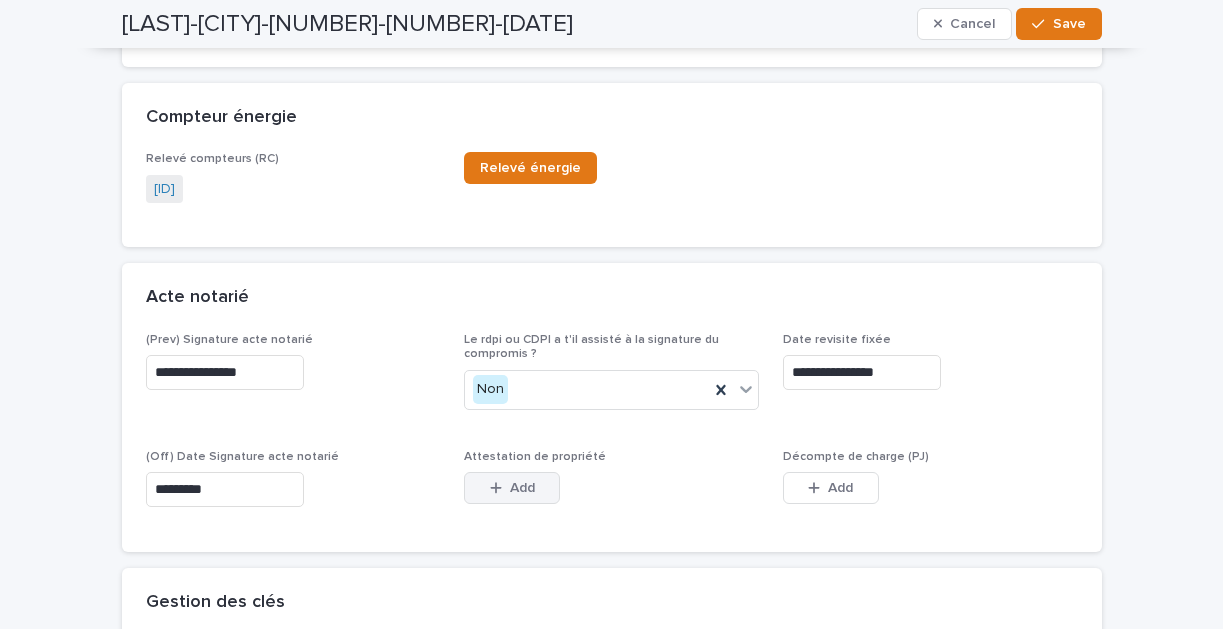 click on "Add" at bounding box center (512, 488) 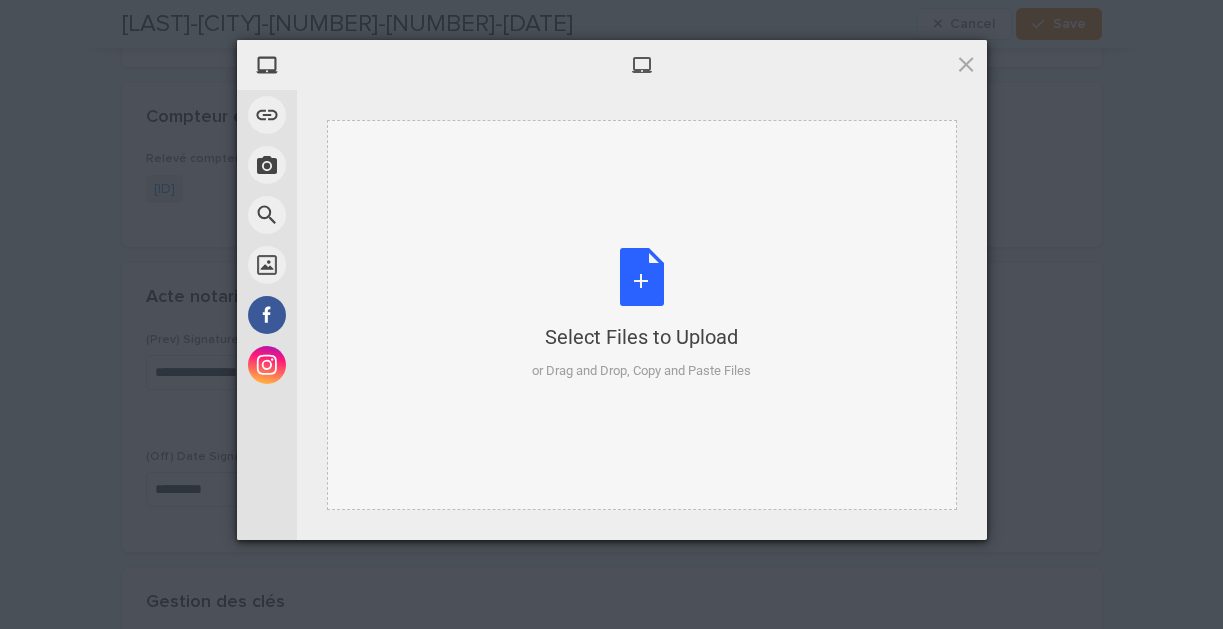 click on "Select Files to Upload
or Drag and Drop, Copy and Paste Files" at bounding box center [641, 314] 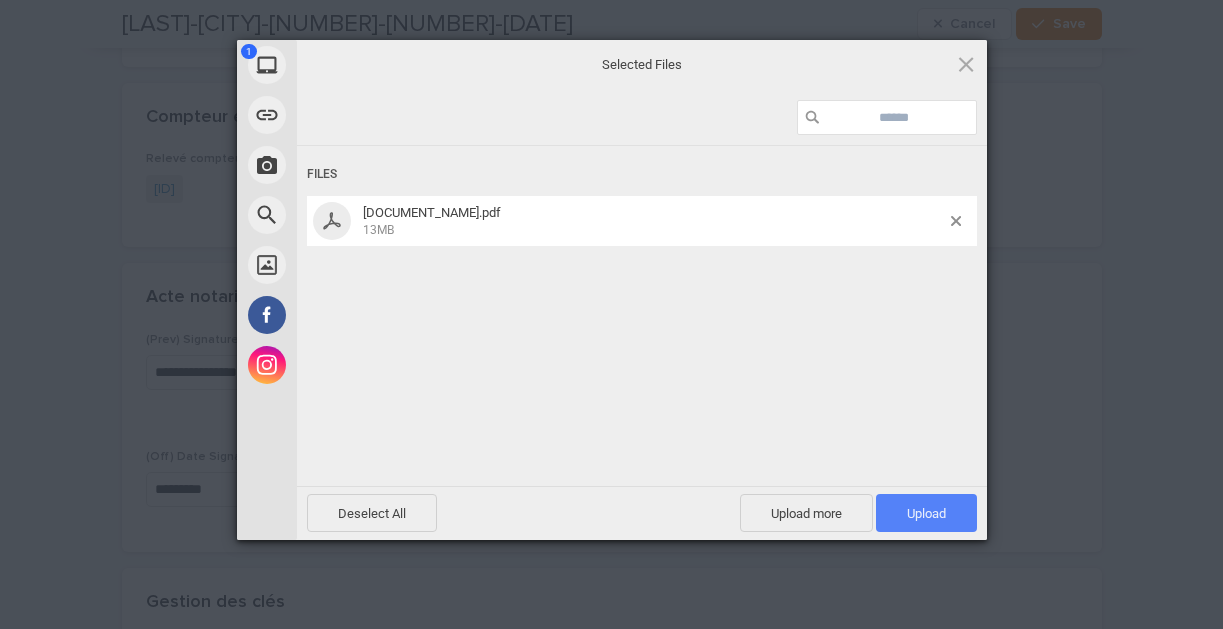 click on "Upload
1" at bounding box center [926, 513] 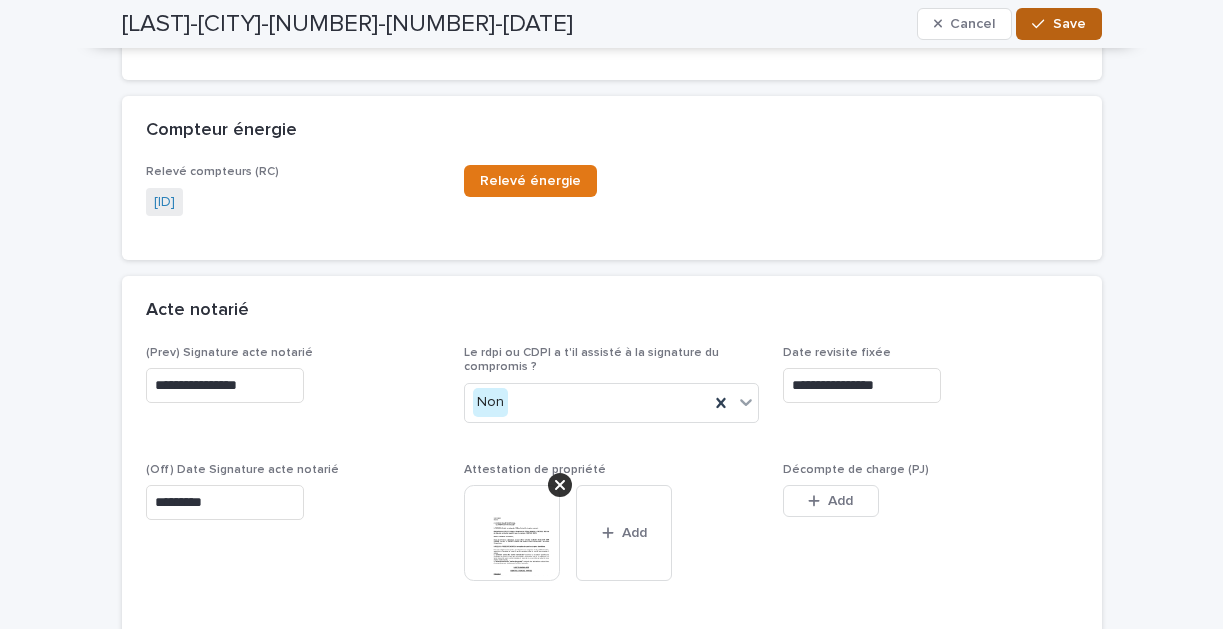 scroll, scrollTop: 1883, scrollLeft: 0, axis: vertical 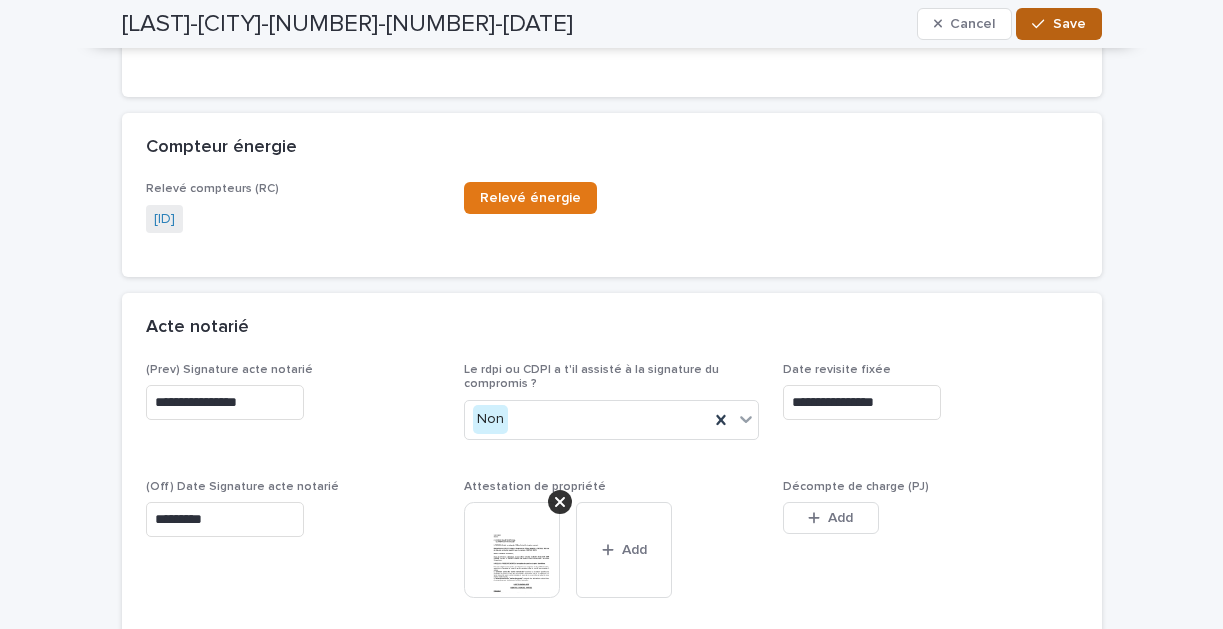 click at bounding box center (1042, 24) 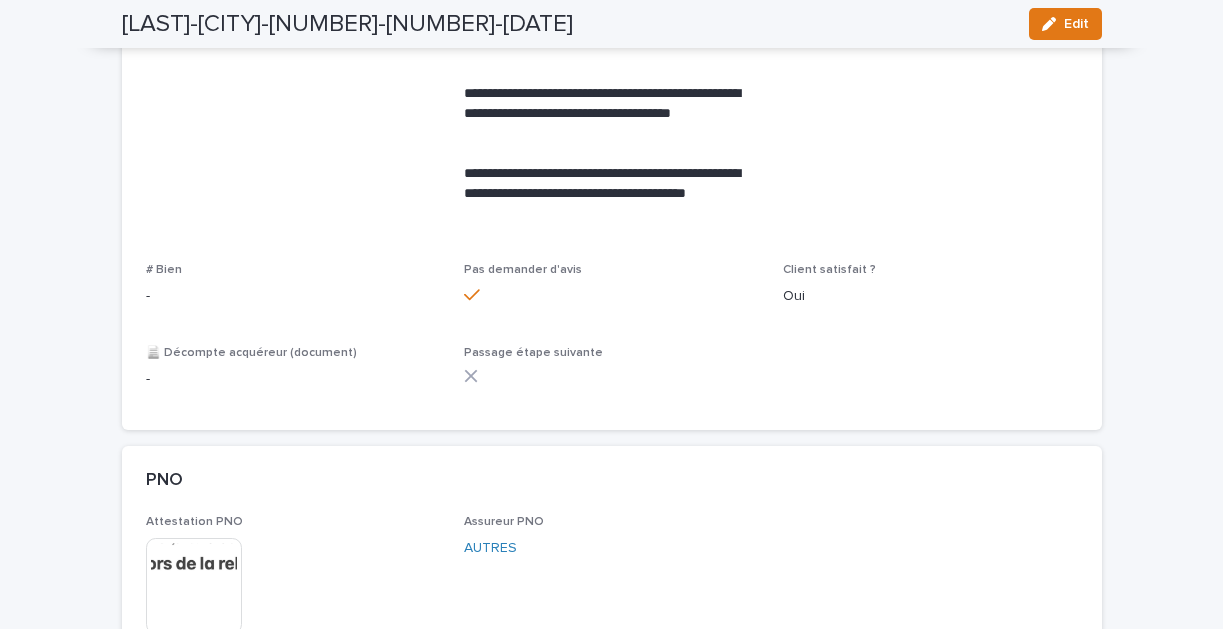 scroll, scrollTop: 1375, scrollLeft: 0, axis: vertical 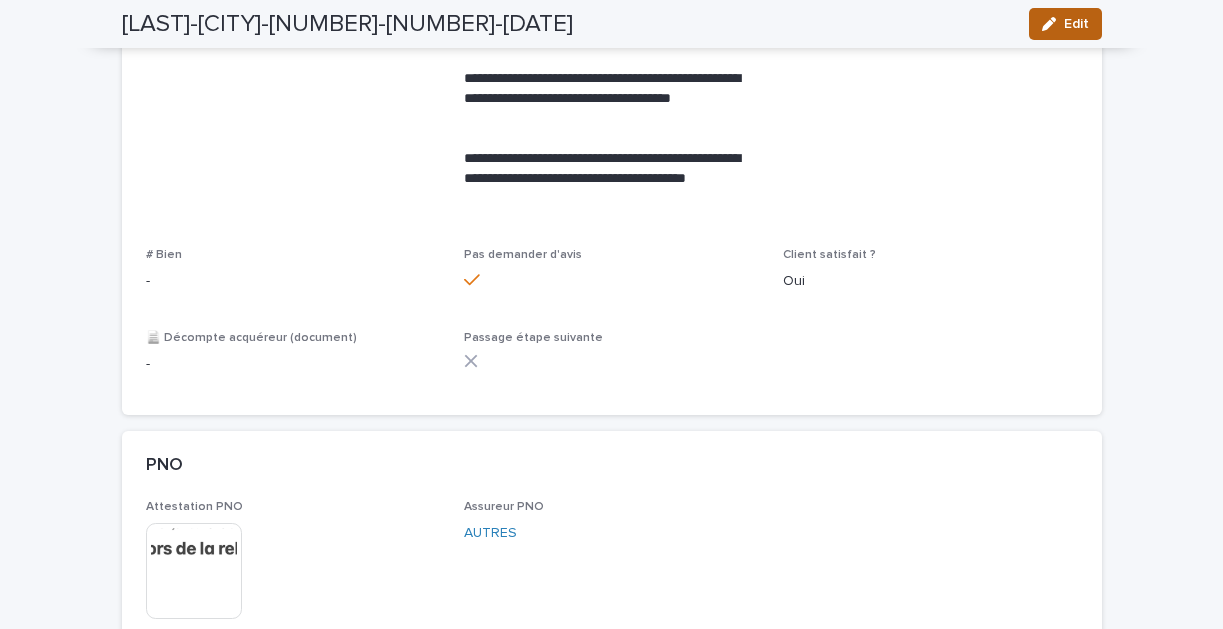 click on "Edit" at bounding box center (1065, 24) 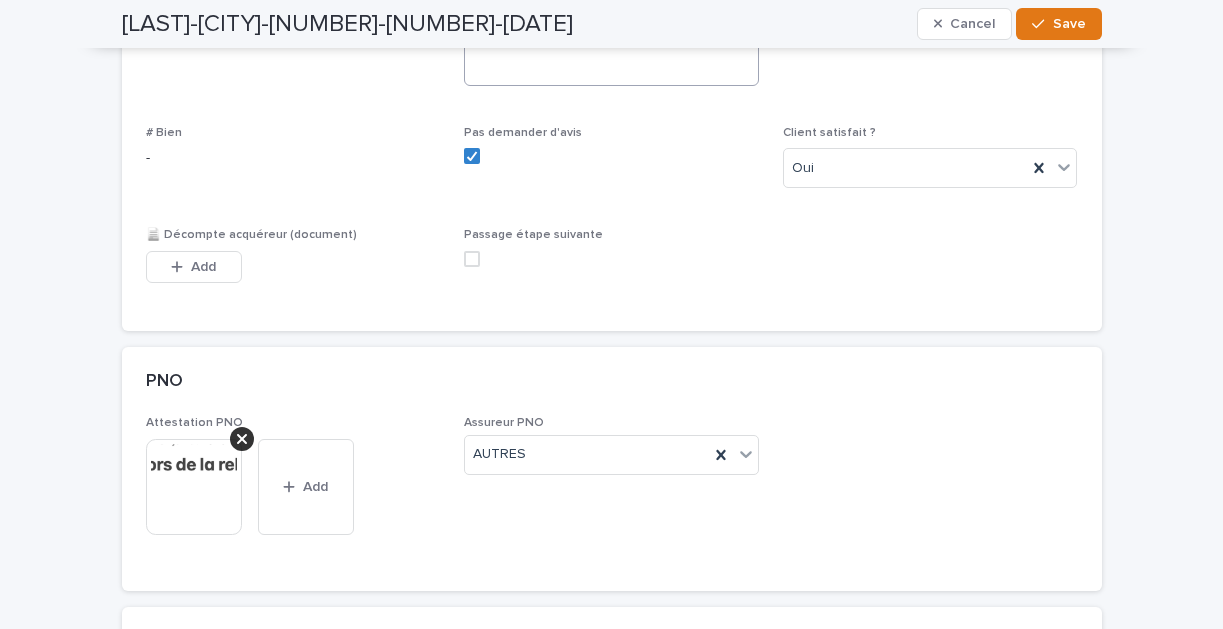 scroll, scrollTop: 1401, scrollLeft: 0, axis: vertical 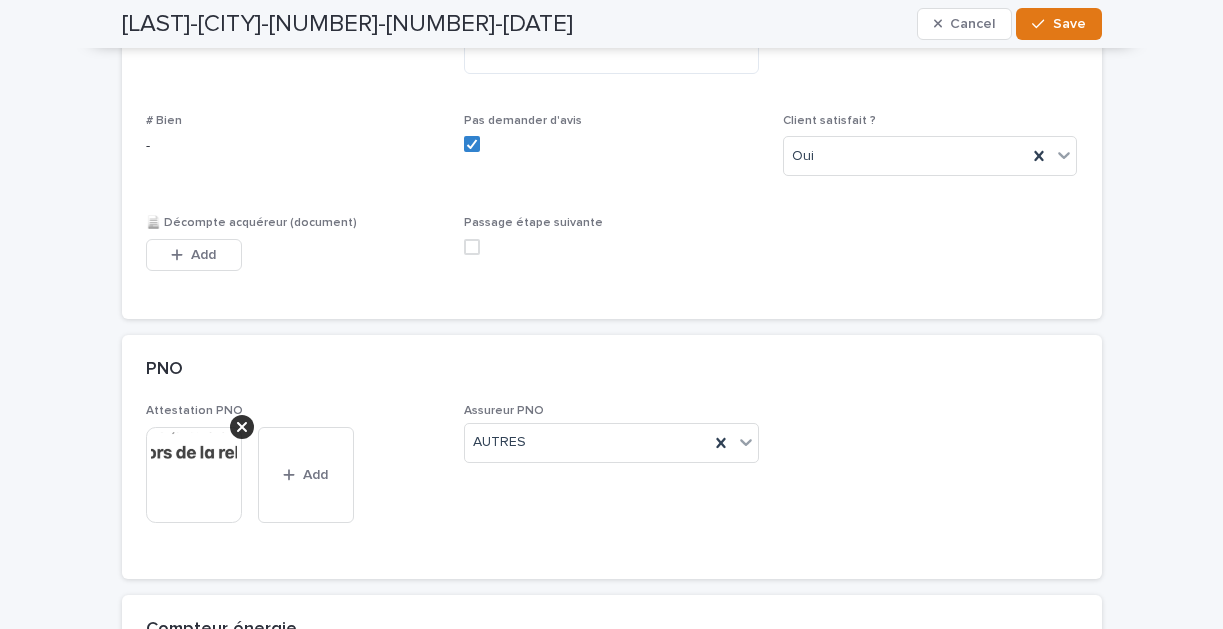 click at bounding box center (472, 247) 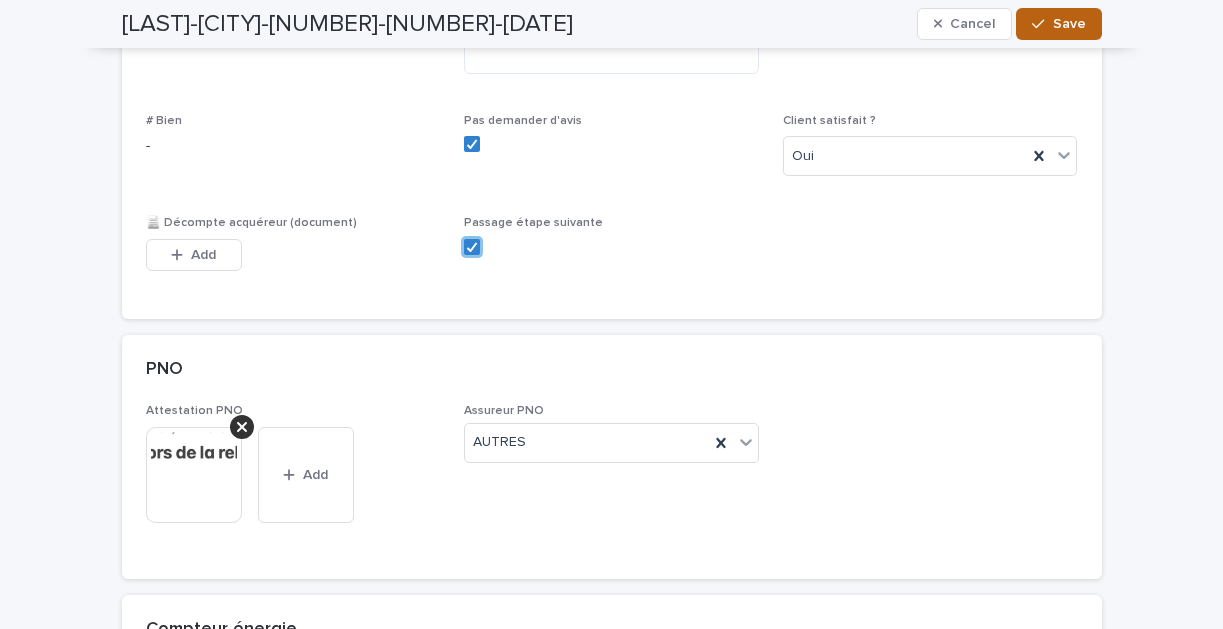 click on "Save" at bounding box center [1058, 24] 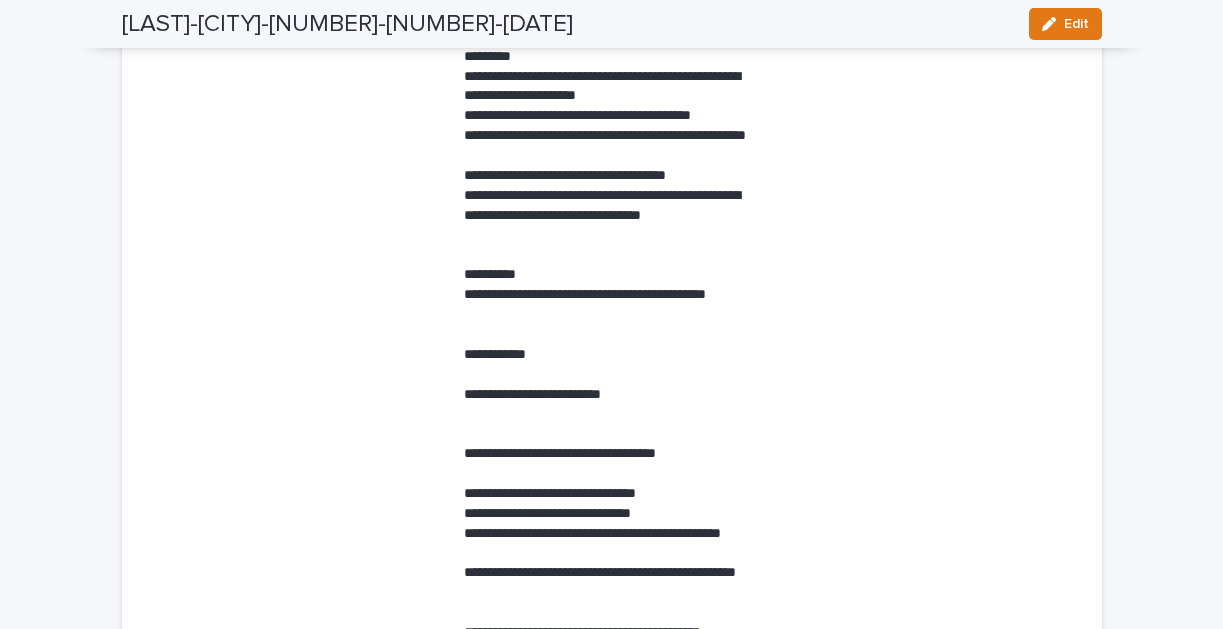 scroll, scrollTop: 0, scrollLeft: 0, axis: both 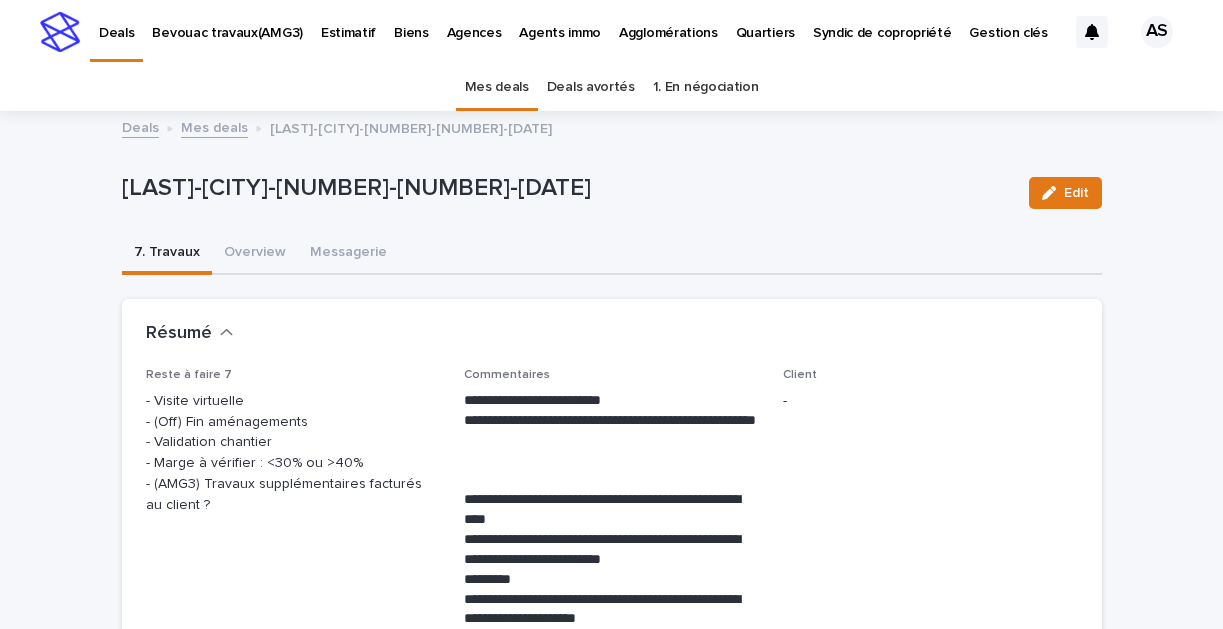 click on "Mes deals" at bounding box center (497, 87) 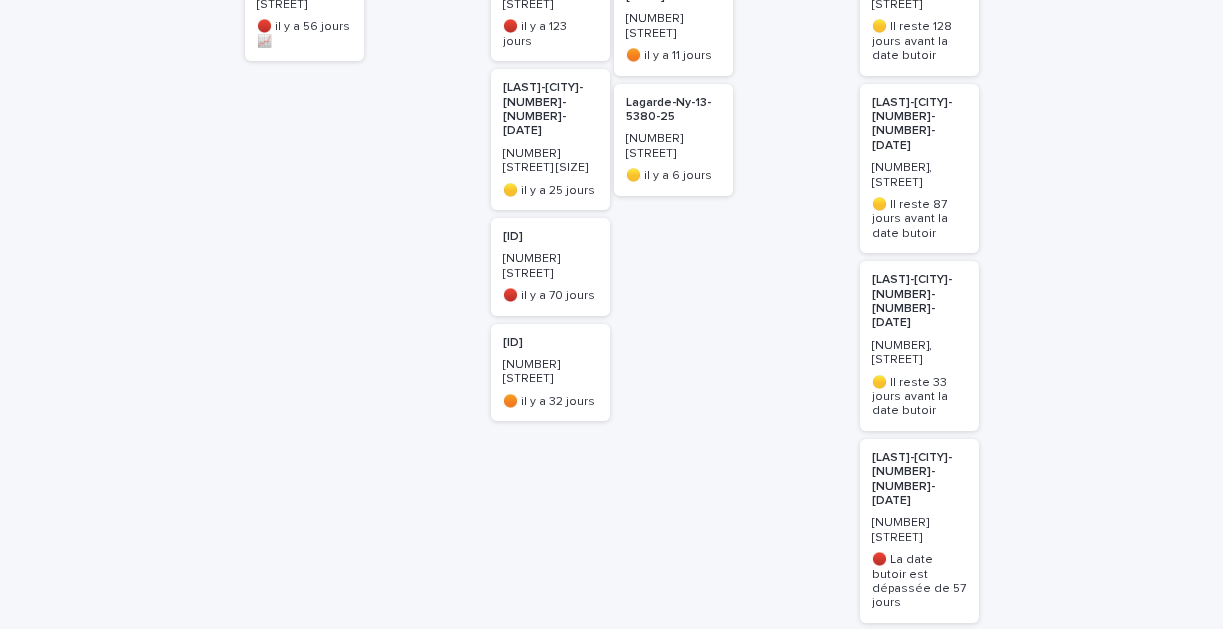 scroll, scrollTop: 471, scrollLeft: 0, axis: vertical 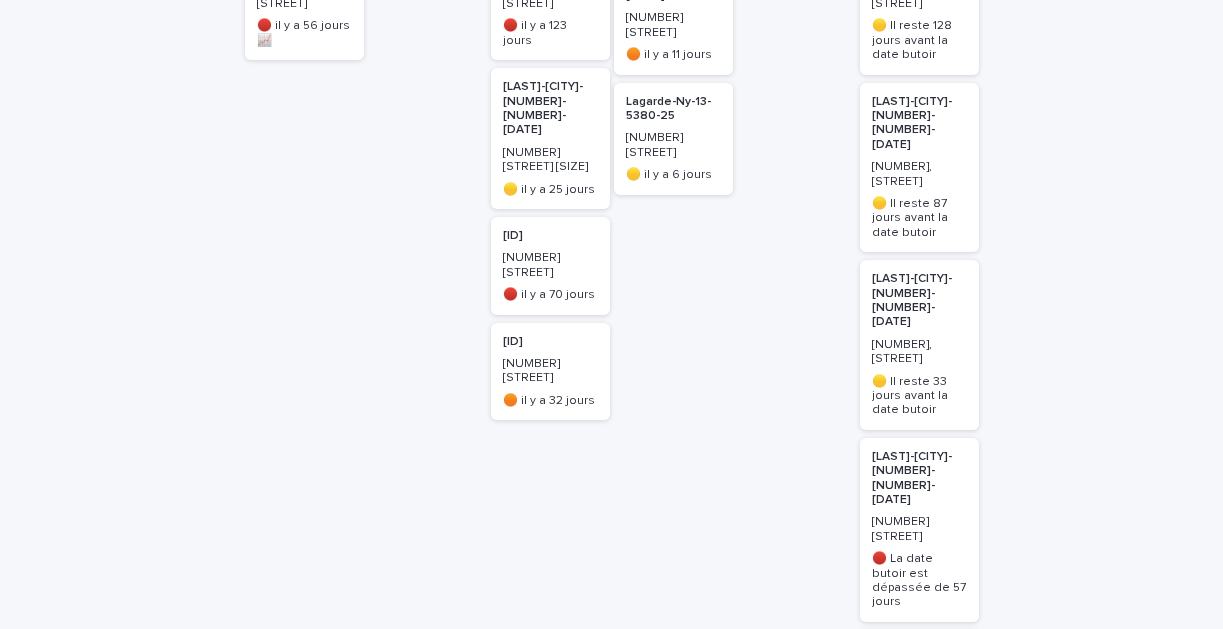 click on "[ID]" at bounding box center (550, 236) 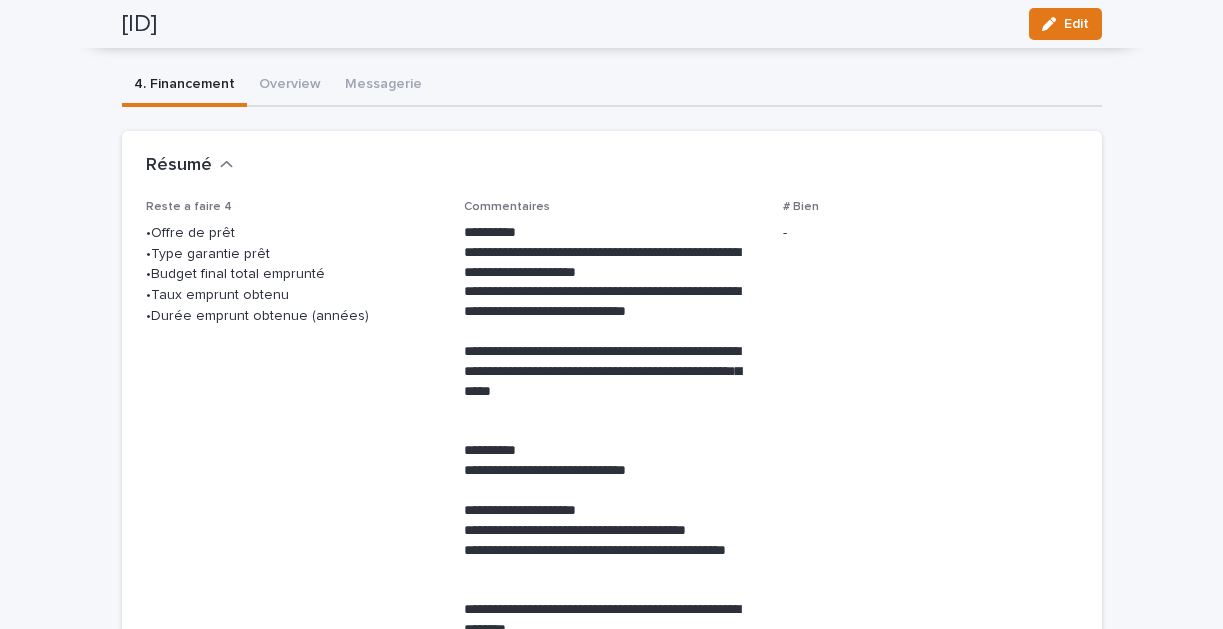 scroll, scrollTop: 0, scrollLeft: 0, axis: both 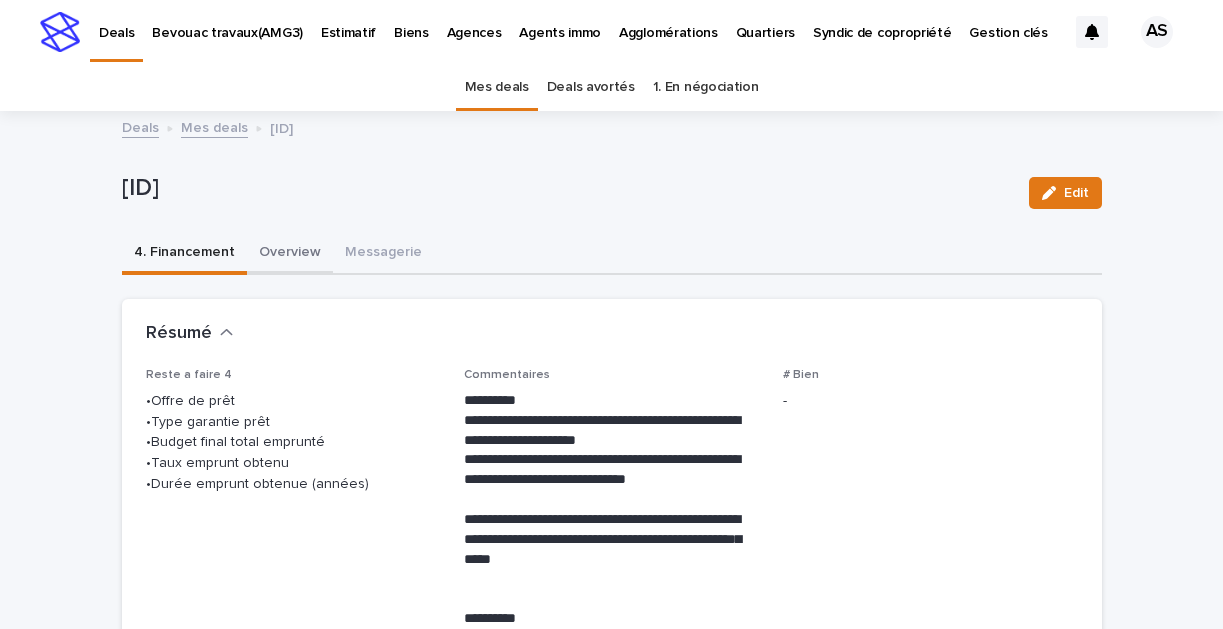 click on "Overview" at bounding box center [290, 254] 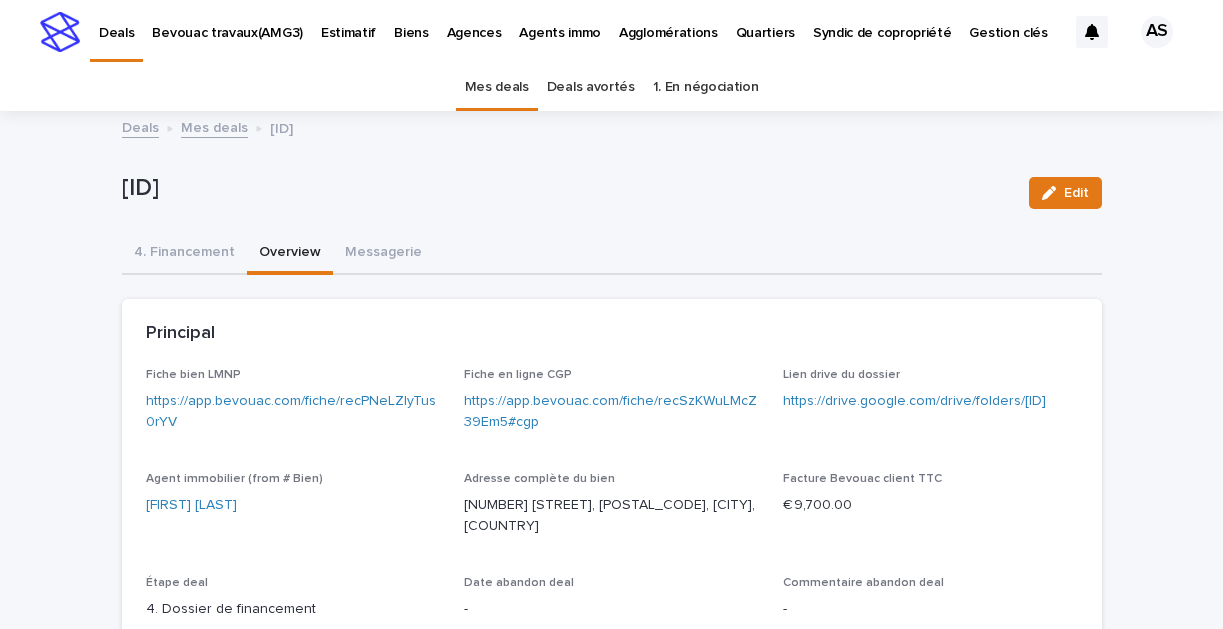 type 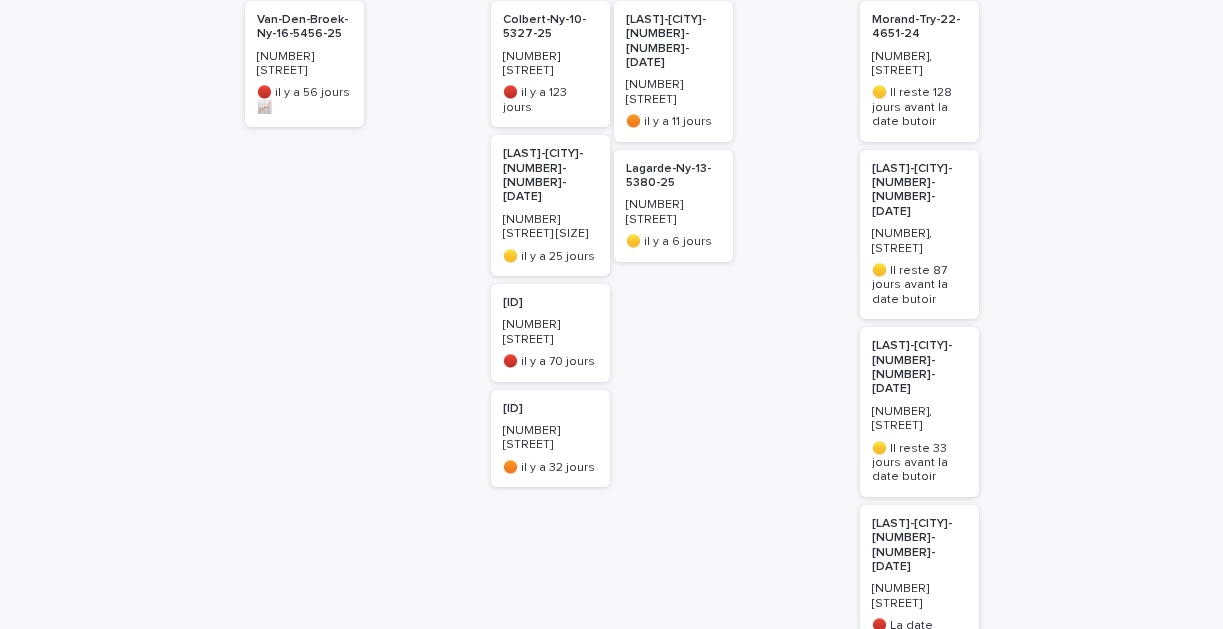 scroll, scrollTop: 384, scrollLeft: 0, axis: vertical 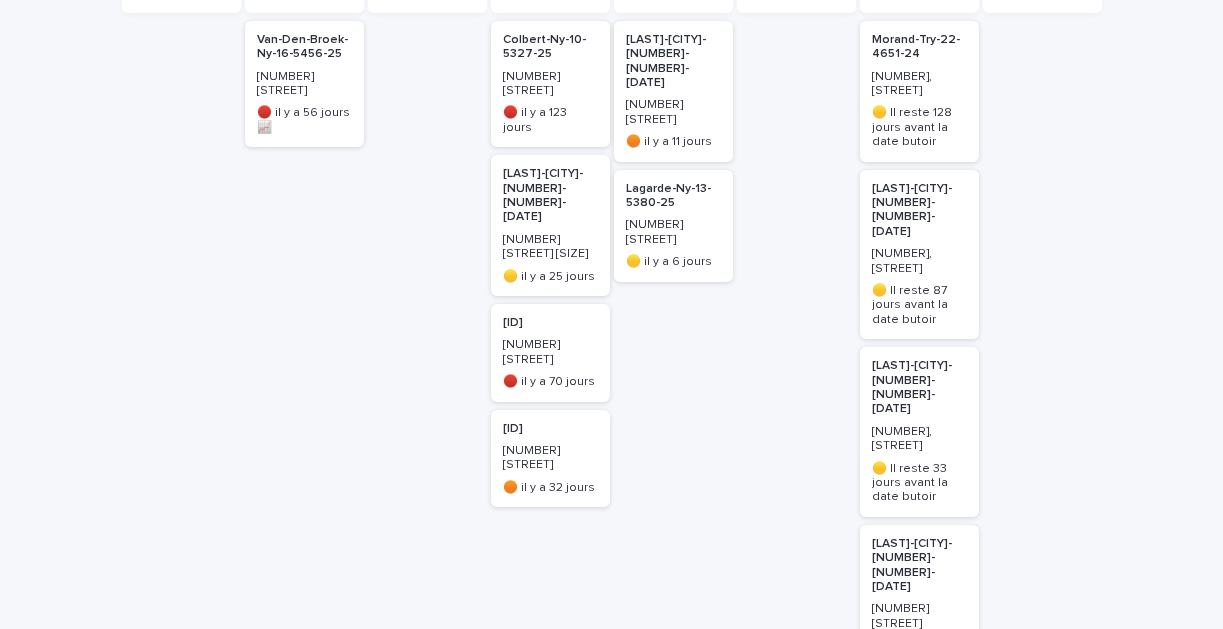 click on "[ID]" at bounding box center [550, 323] 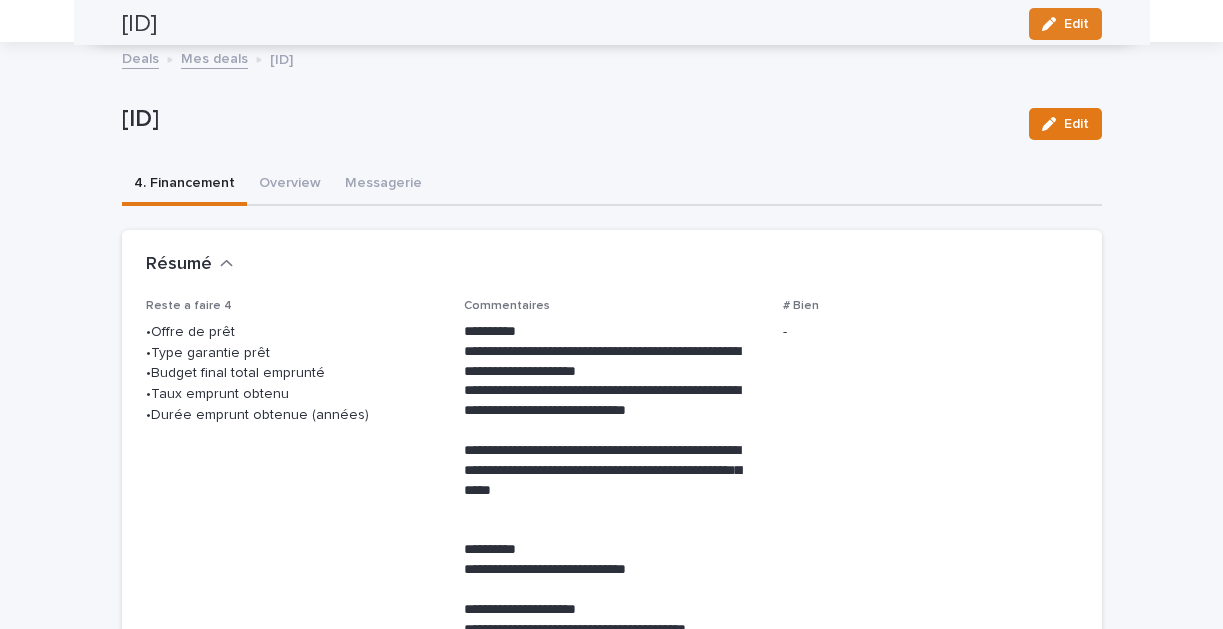 scroll, scrollTop: 64, scrollLeft: 0, axis: vertical 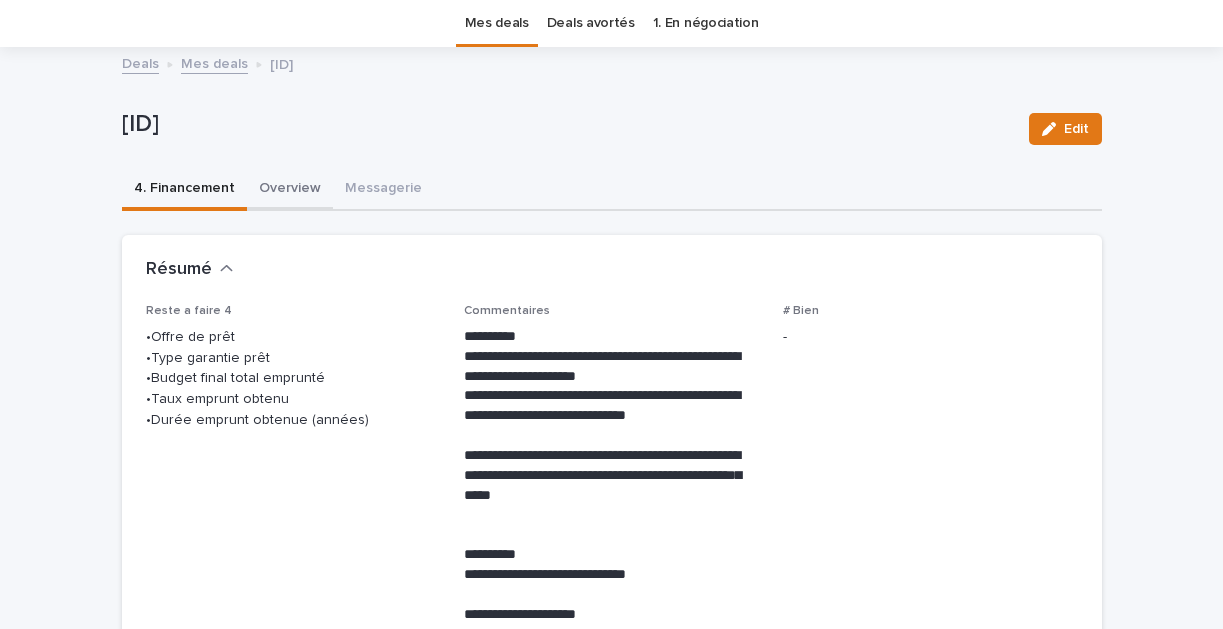 click on "Overview" at bounding box center [290, 190] 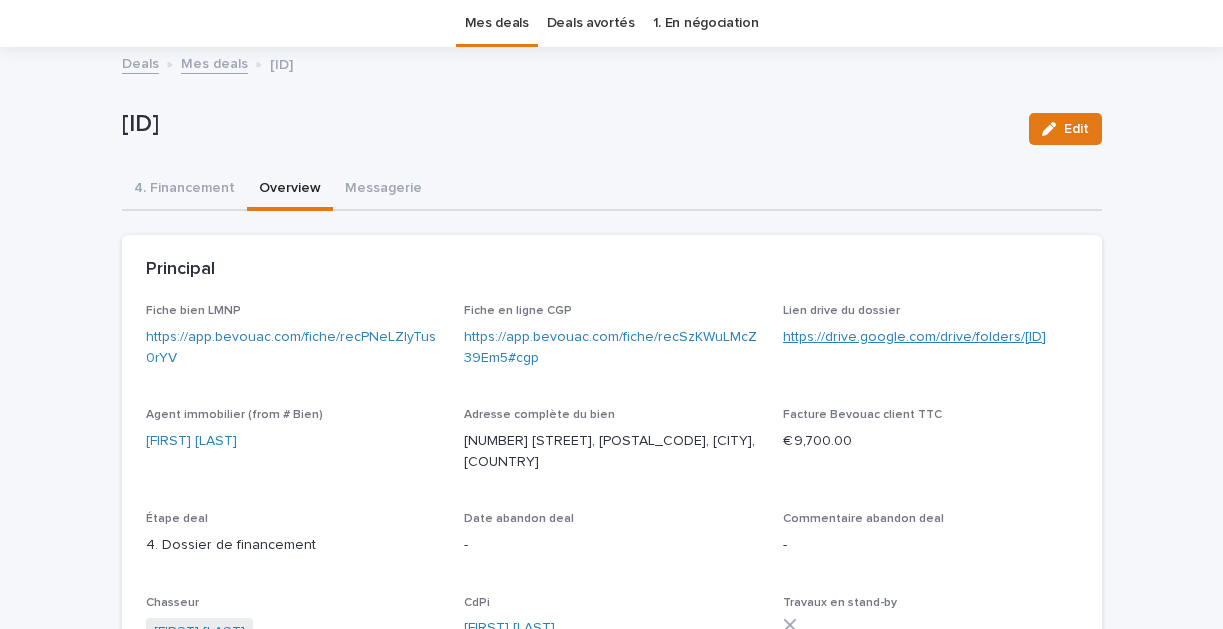 click on "https://drive.google.com/drive/folders/[ID]" at bounding box center [914, 337] 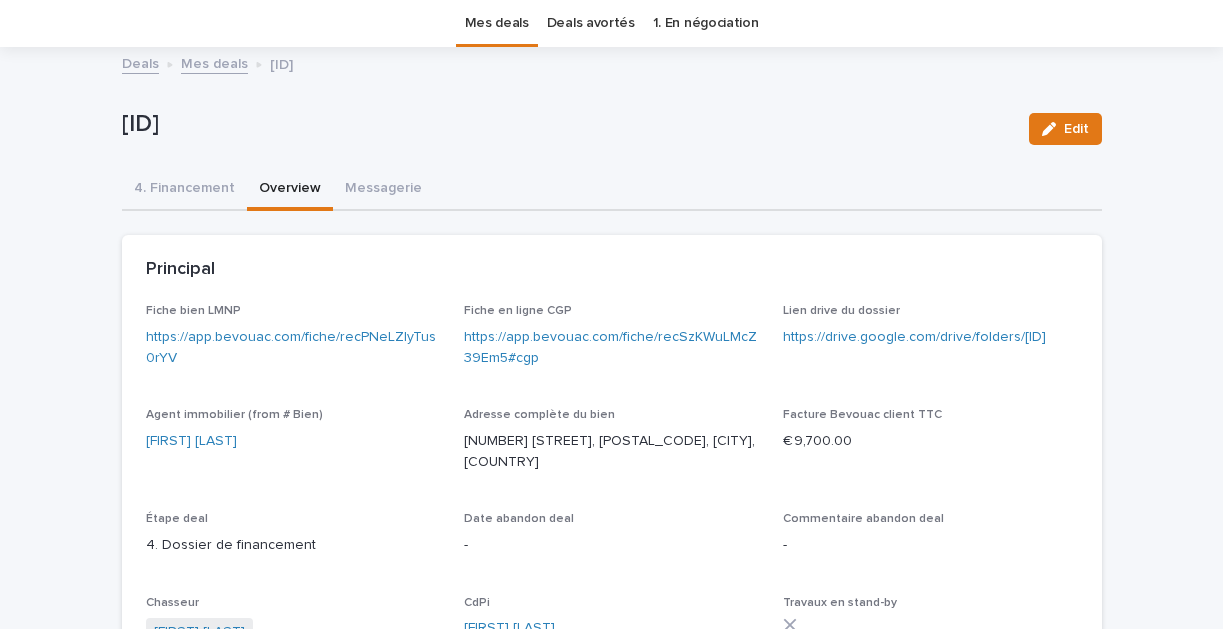 click on "Mes deals" at bounding box center (214, 62) 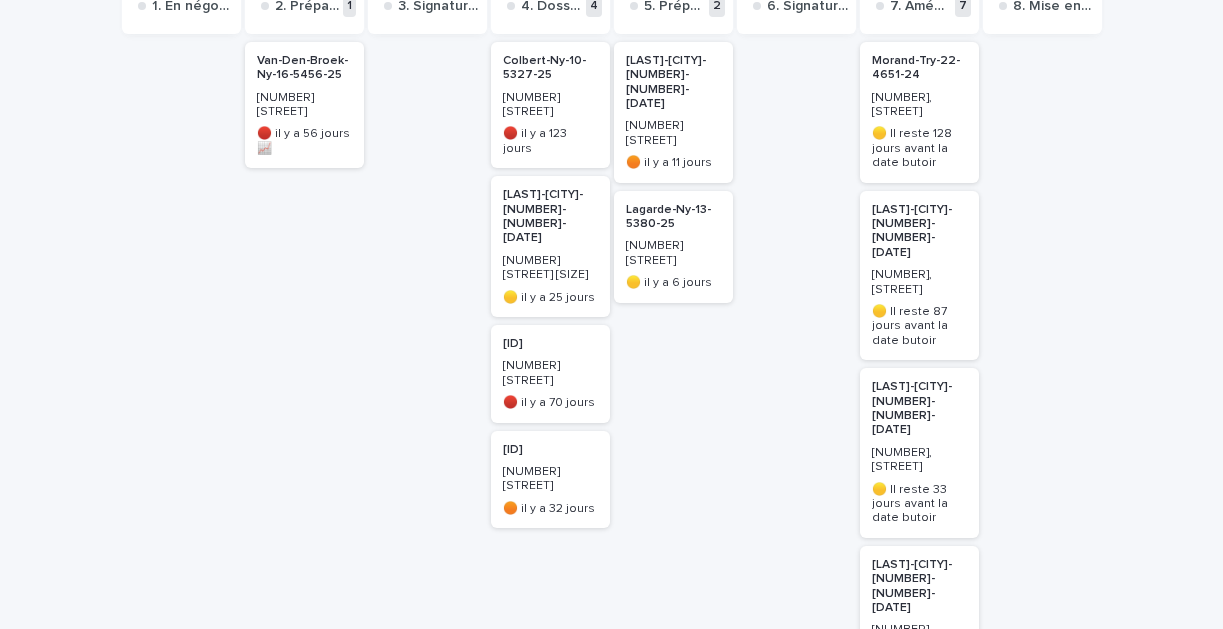 scroll, scrollTop: 359, scrollLeft: 0, axis: vertical 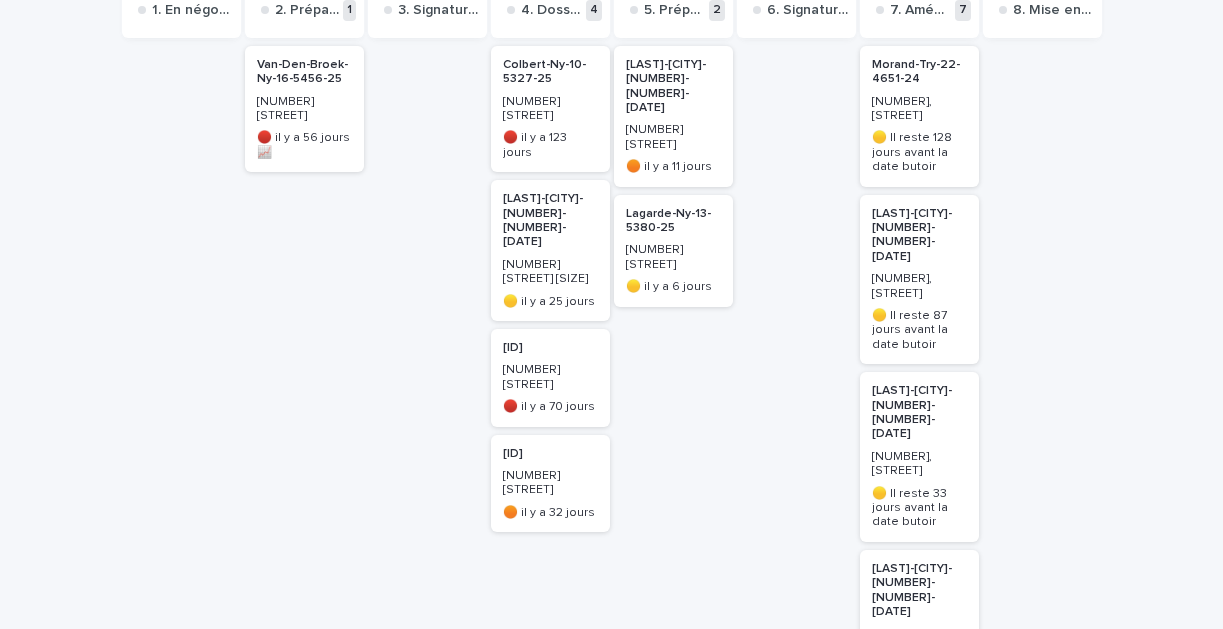 click on "[LAST]-[CITY]-[NUMBER]-[NUMBER]-[DATE]" at bounding box center [550, 221] 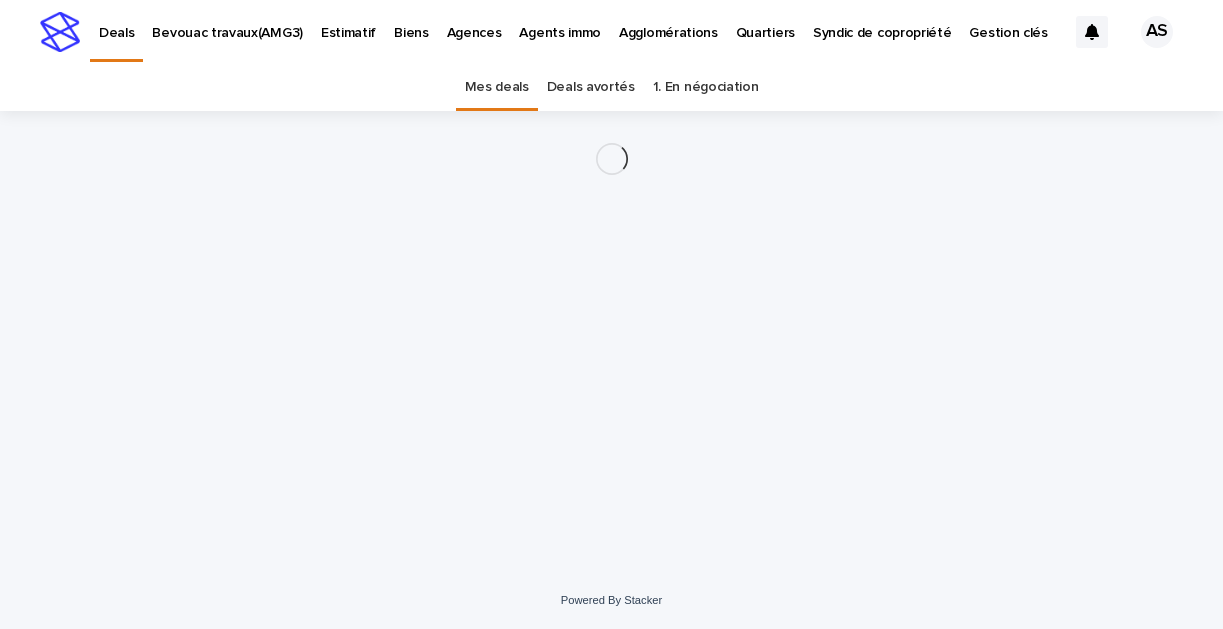 scroll, scrollTop: 0, scrollLeft: 0, axis: both 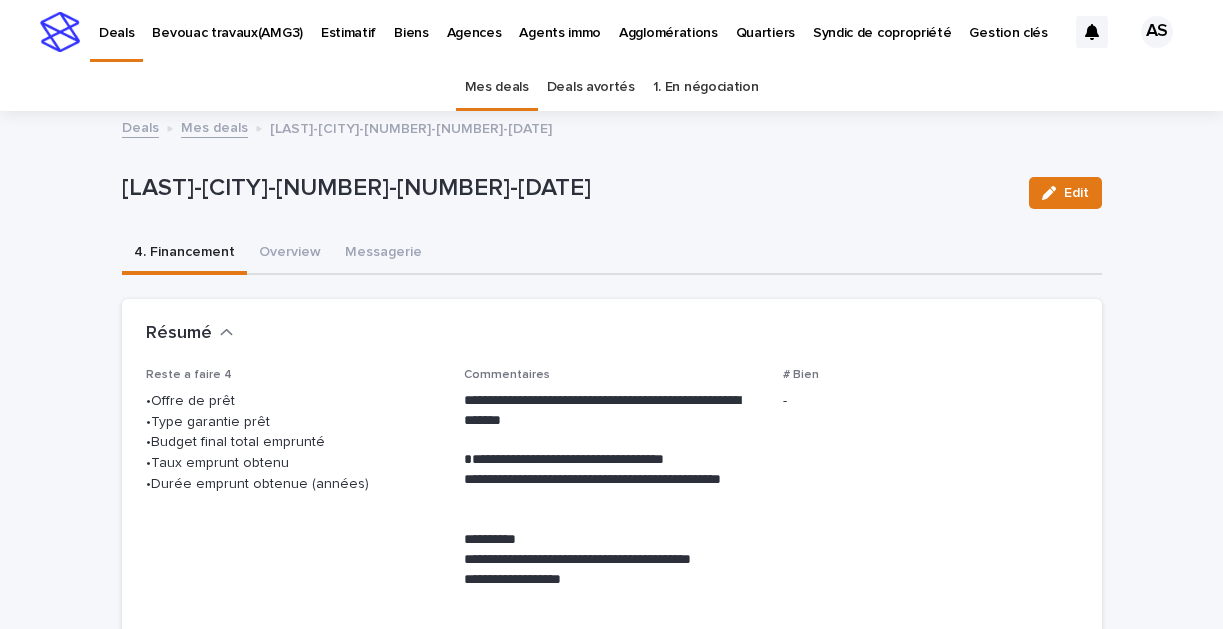 click on "Deals" at bounding box center [140, 126] 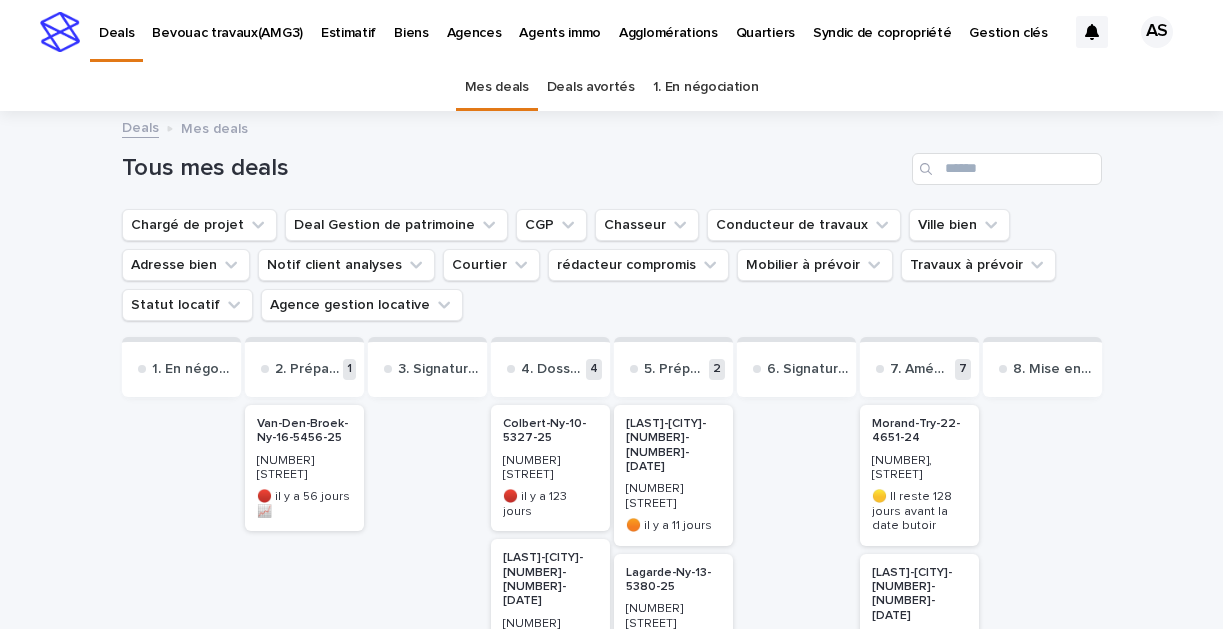 click on "[LAST]-[CITY]-[NUMBER]-[NUMBER]-[DATE] [NUMBER] [STREET] 🔴 il y a [NUMBER] jours 📈" at bounding box center [304, 468] 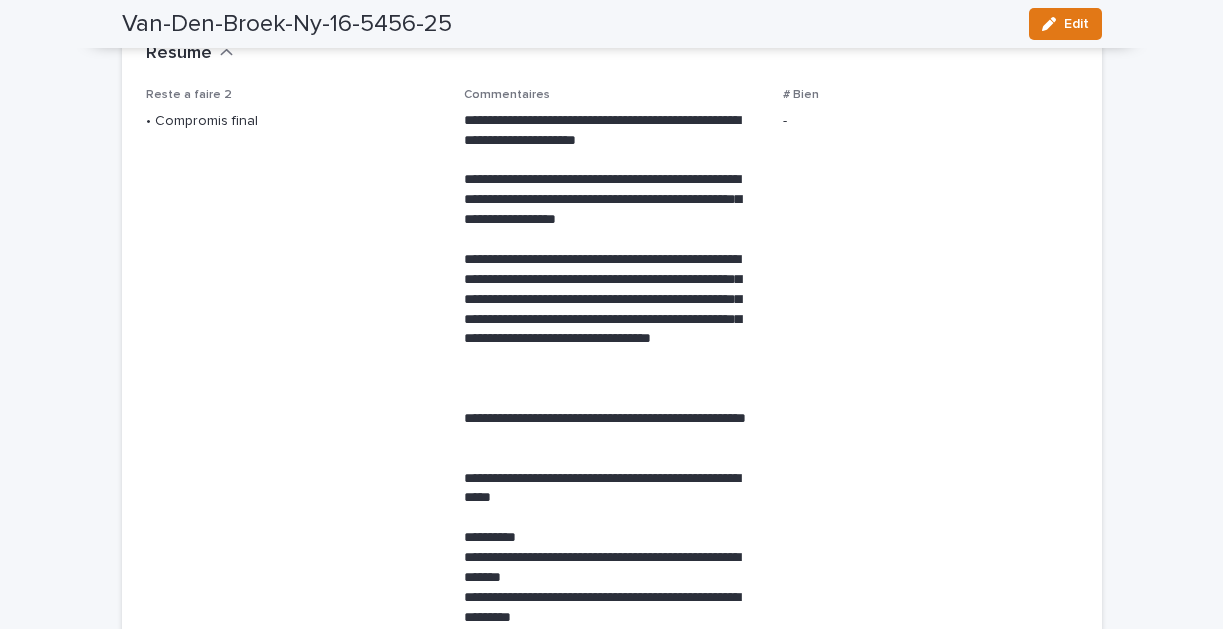 scroll, scrollTop: 0, scrollLeft: 0, axis: both 